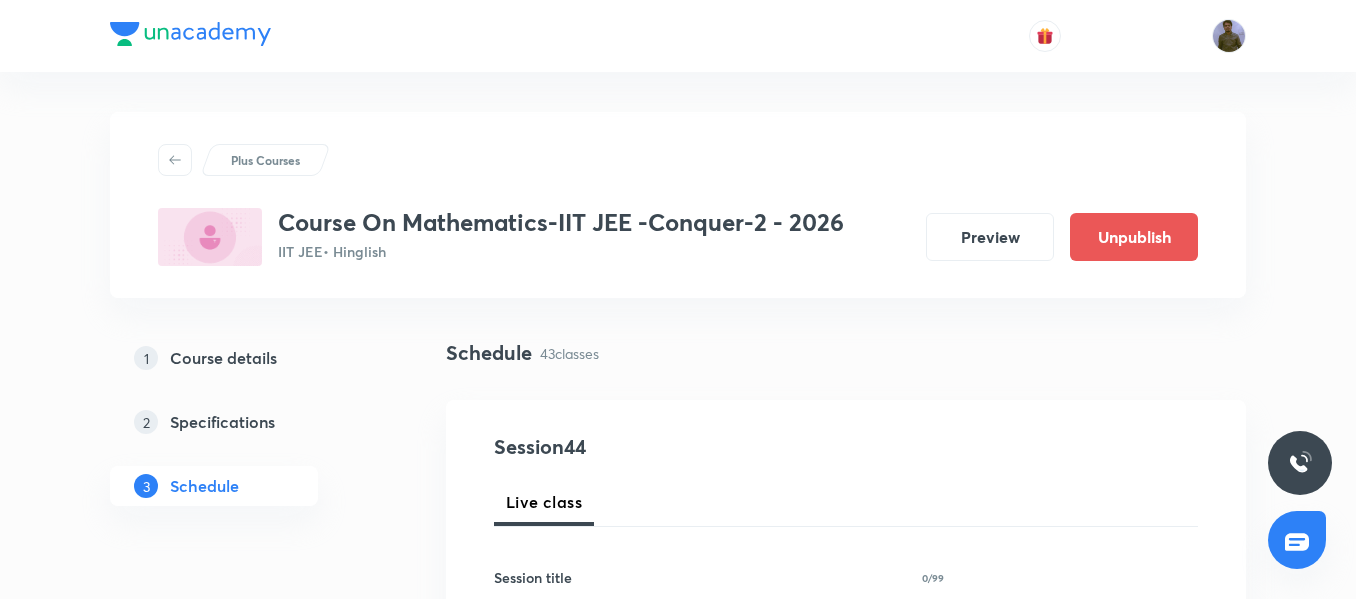 scroll, scrollTop: 1800, scrollLeft: 0, axis: vertical 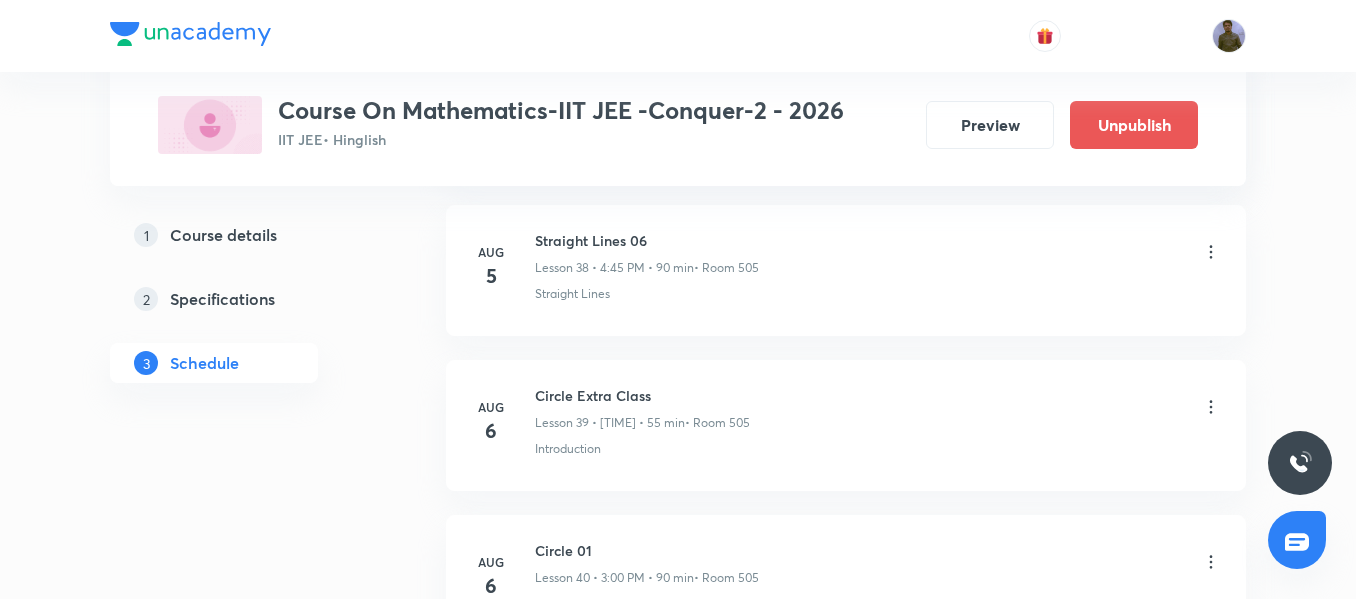 click 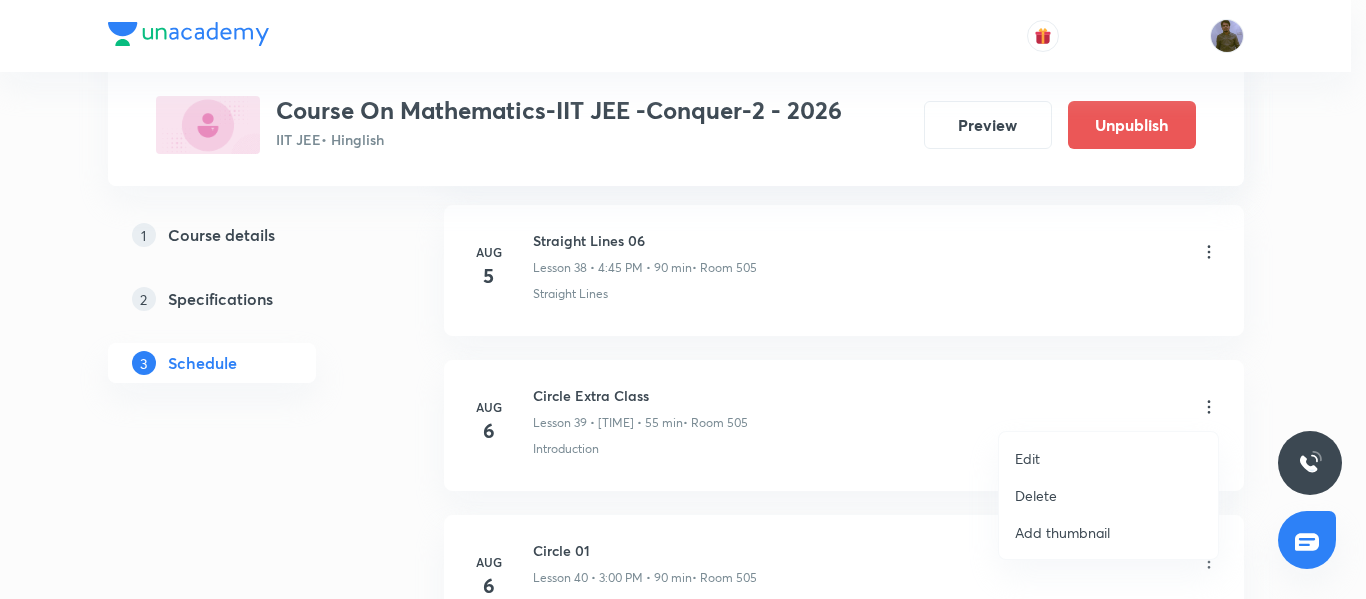 click on "Delete" at bounding box center [1108, 495] 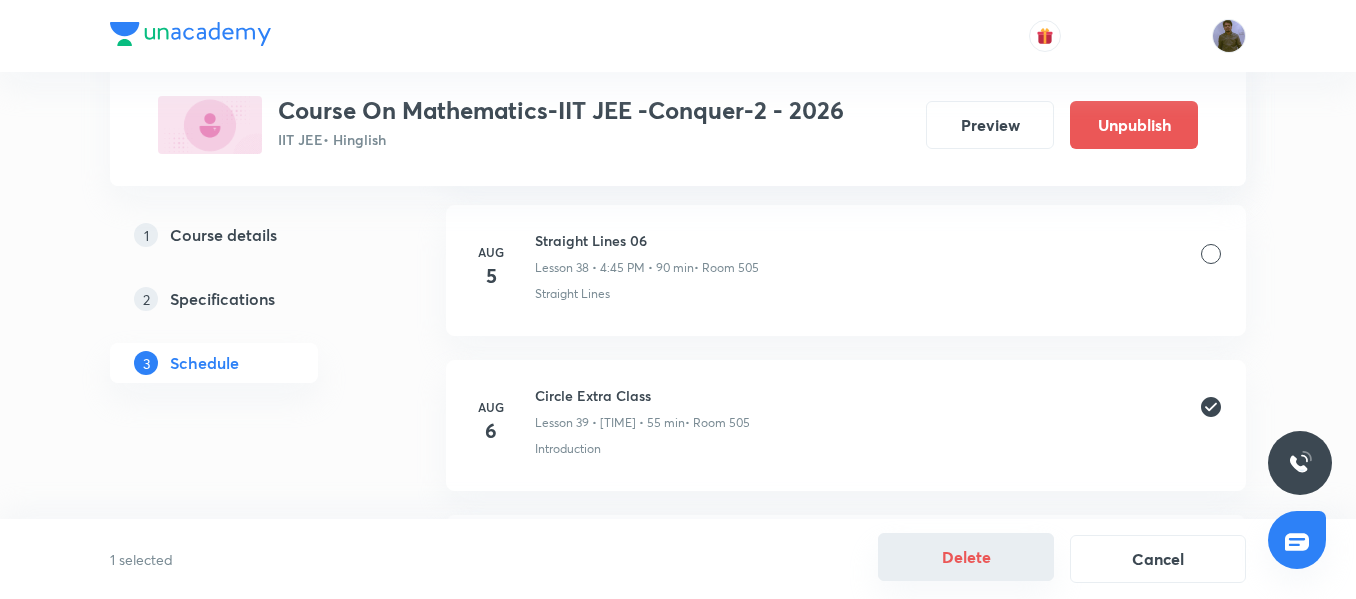 click on "Delete" at bounding box center [966, 557] 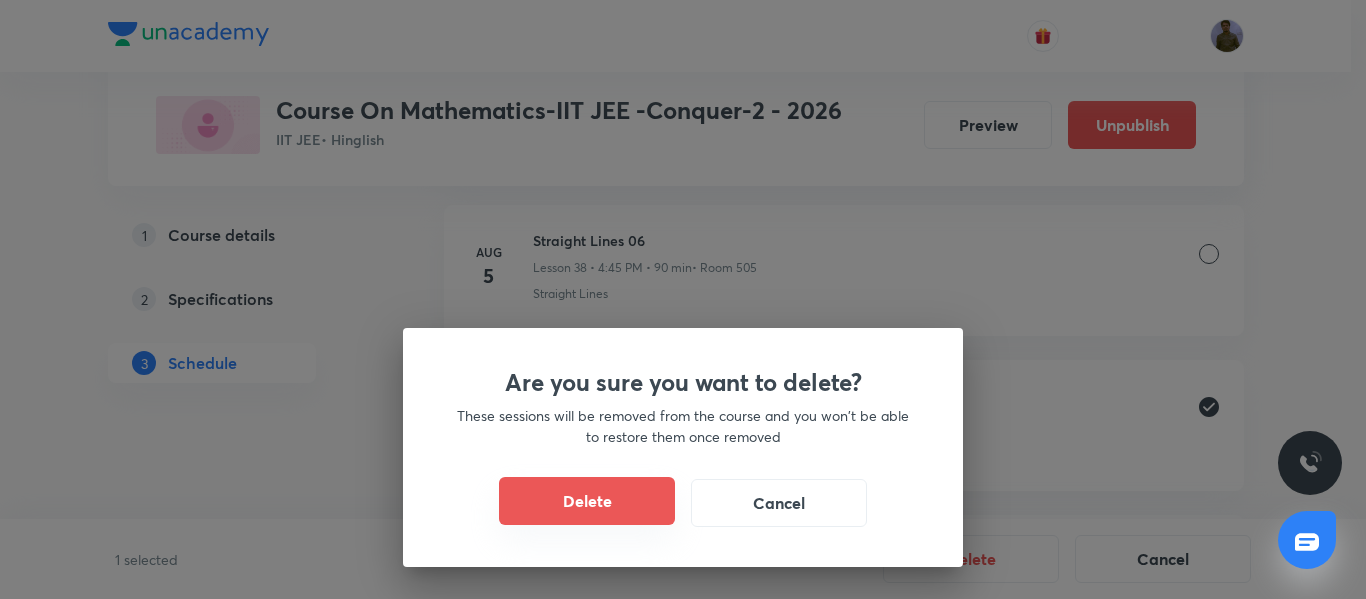 click on "Delete" at bounding box center (587, 501) 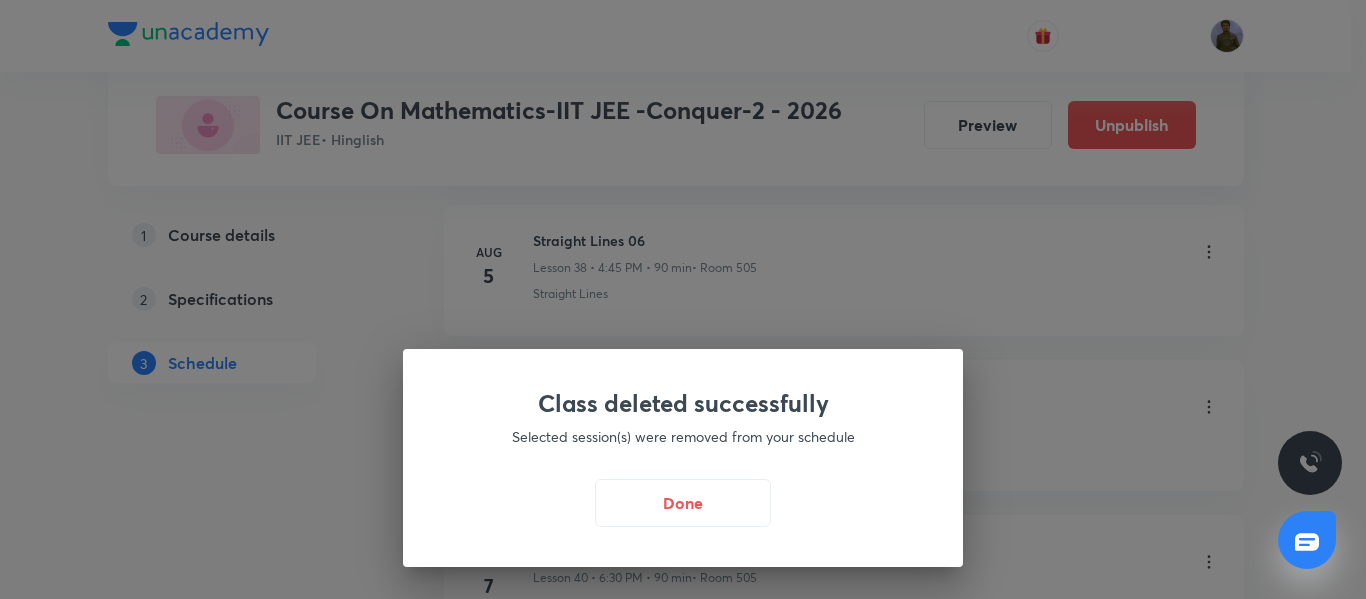 drag, startPoint x: 720, startPoint y: 496, endPoint x: 890, endPoint y: 177, distance: 361.4706 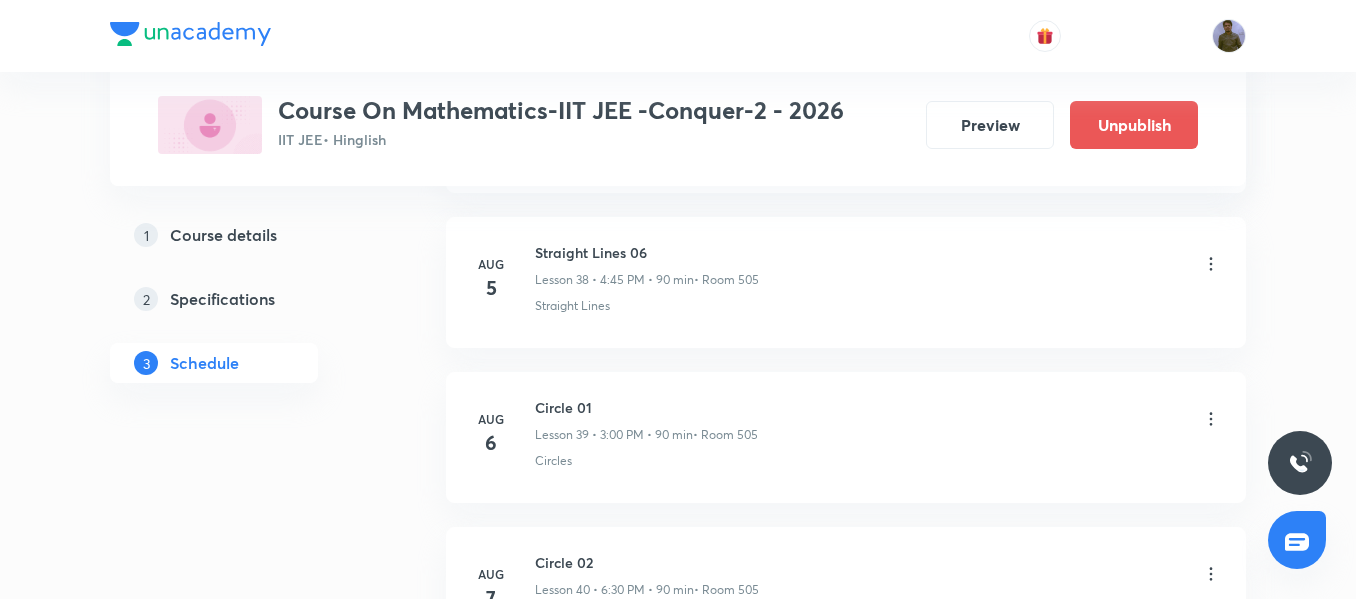 scroll, scrollTop: 6771, scrollLeft: 0, axis: vertical 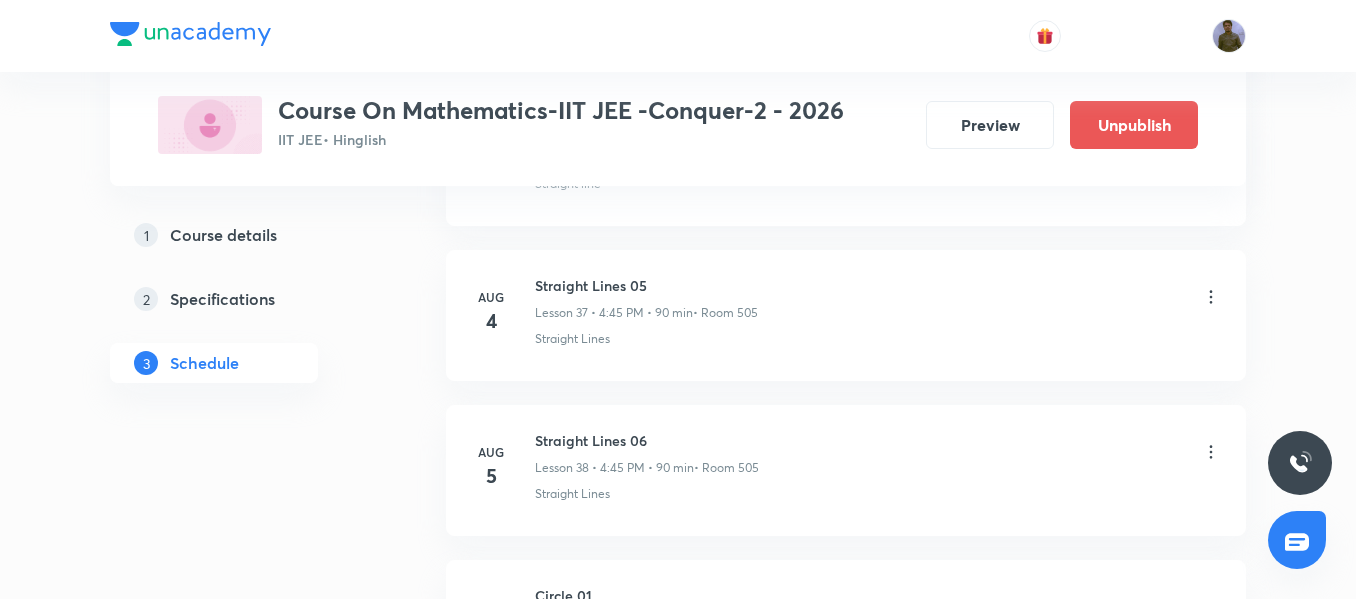 click on "Straight Lines 06" at bounding box center (647, 440) 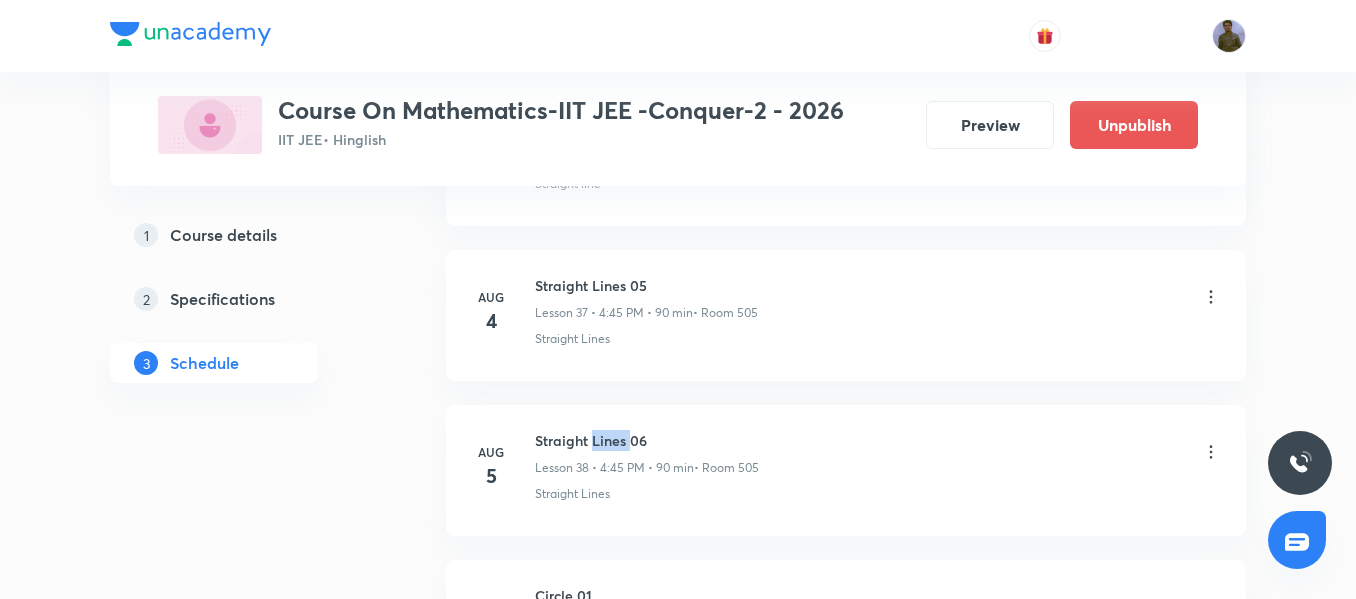 click on "Straight Lines 06" at bounding box center [647, 440] 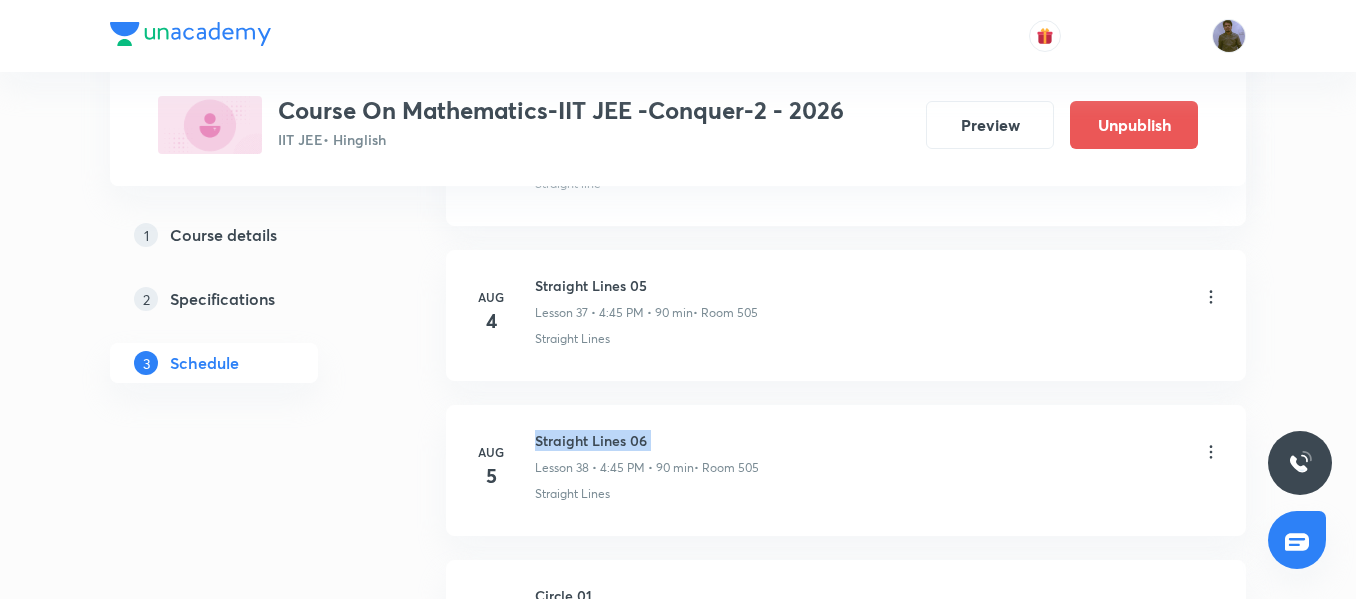 click on "Straight Lines 06" at bounding box center (647, 440) 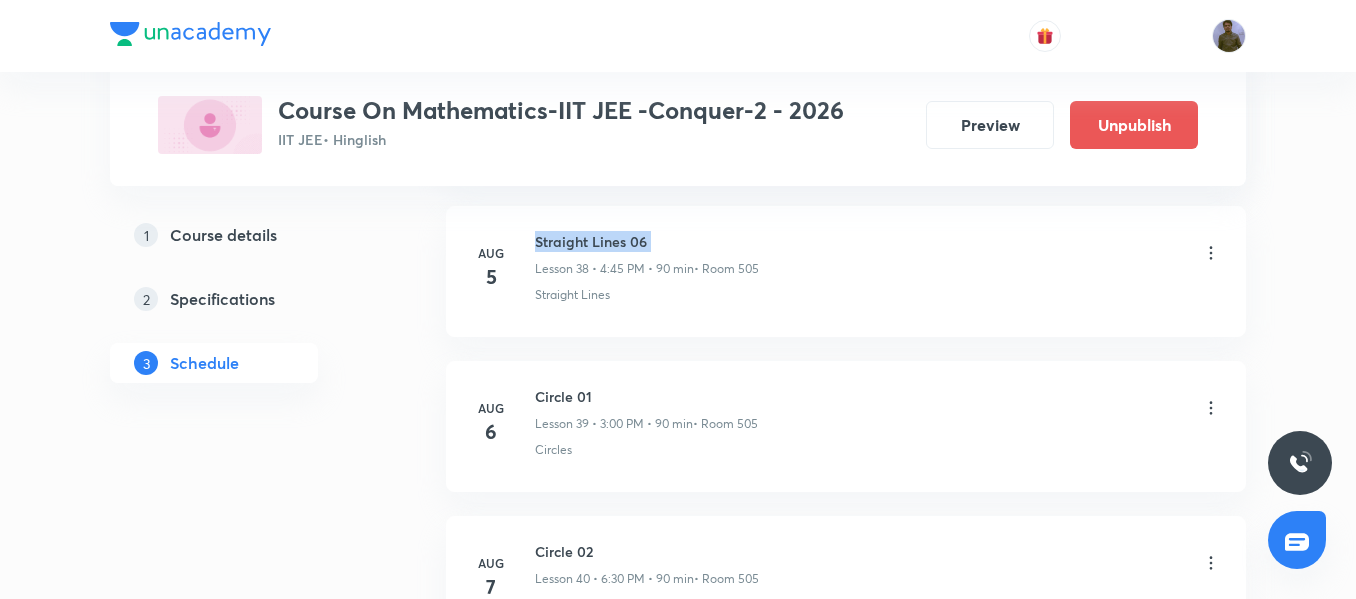 scroll, scrollTop: 6971, scrollLeft: 0, axis: vertical 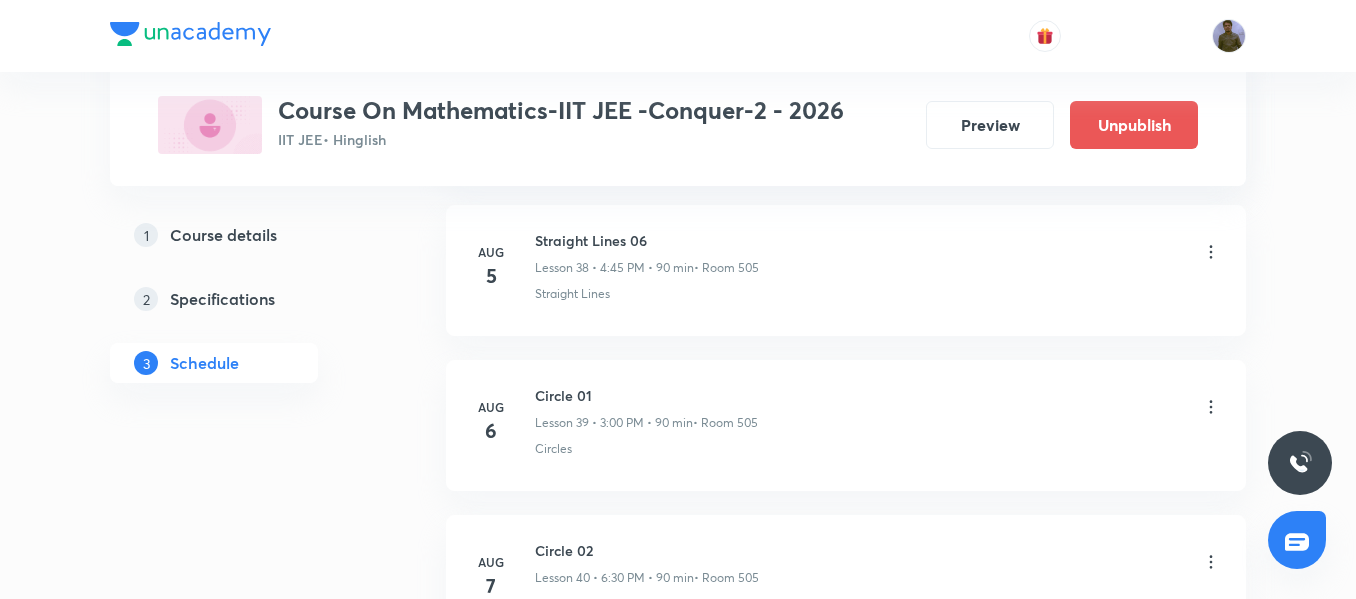click 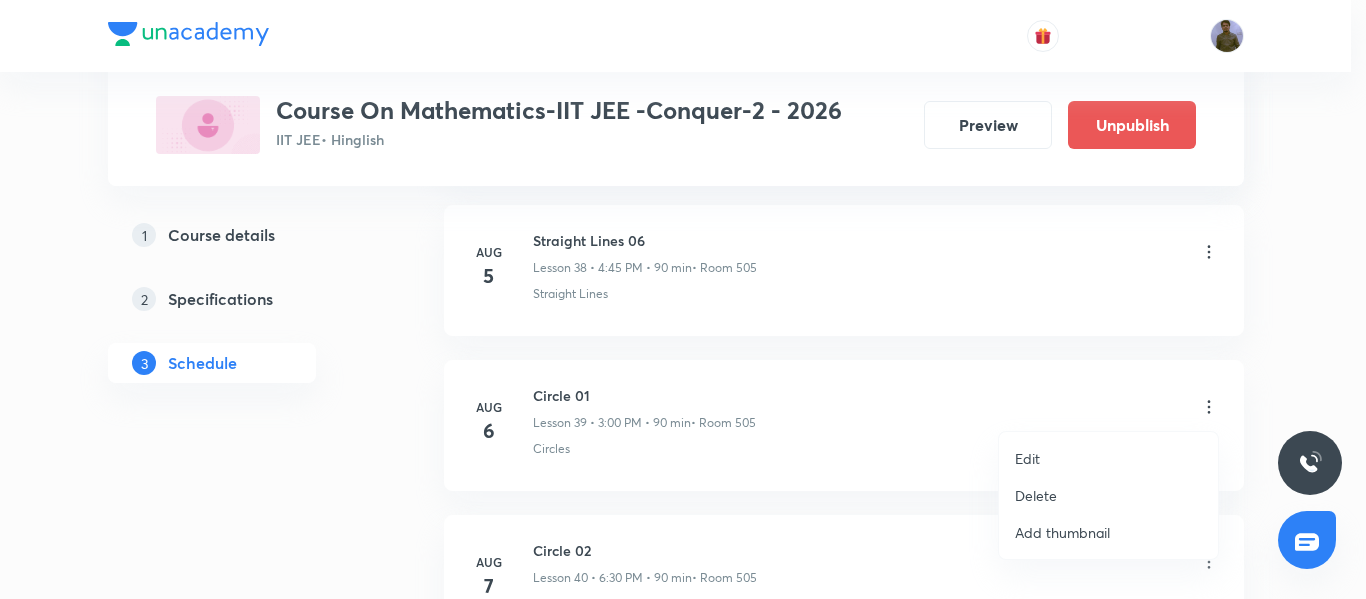 click on "Edit" at bounding box center [1108, 458] 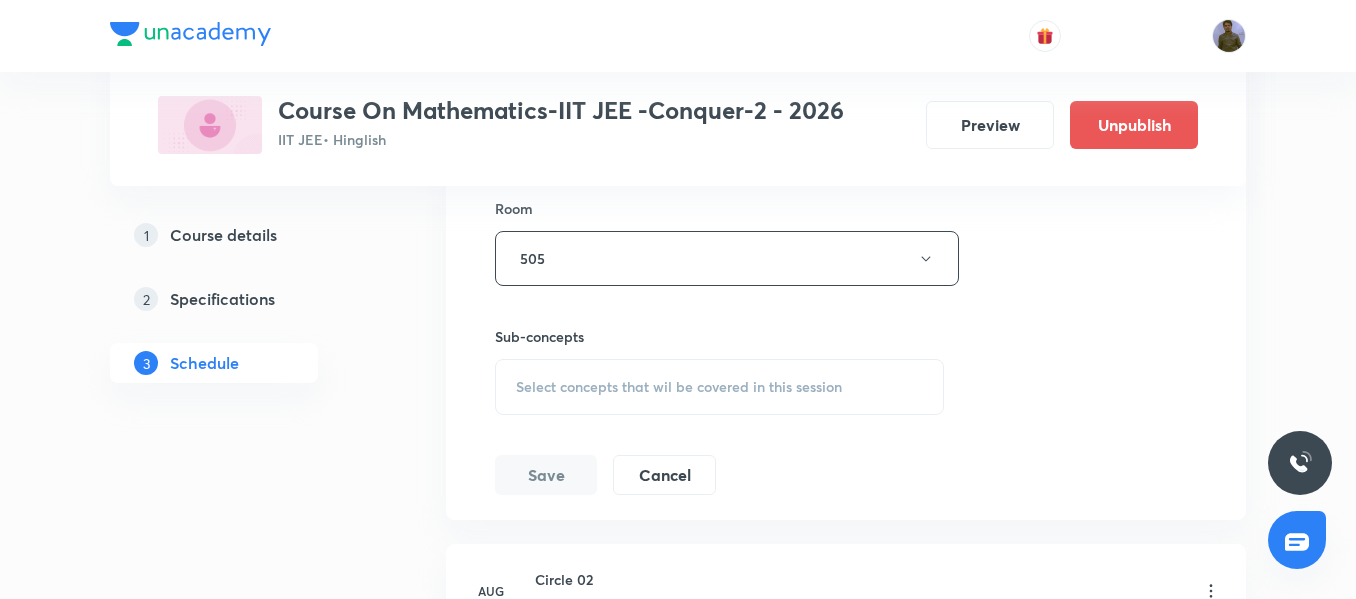 scroll, scrollTop: 6771, scrollLeft: 0, axis: vertical 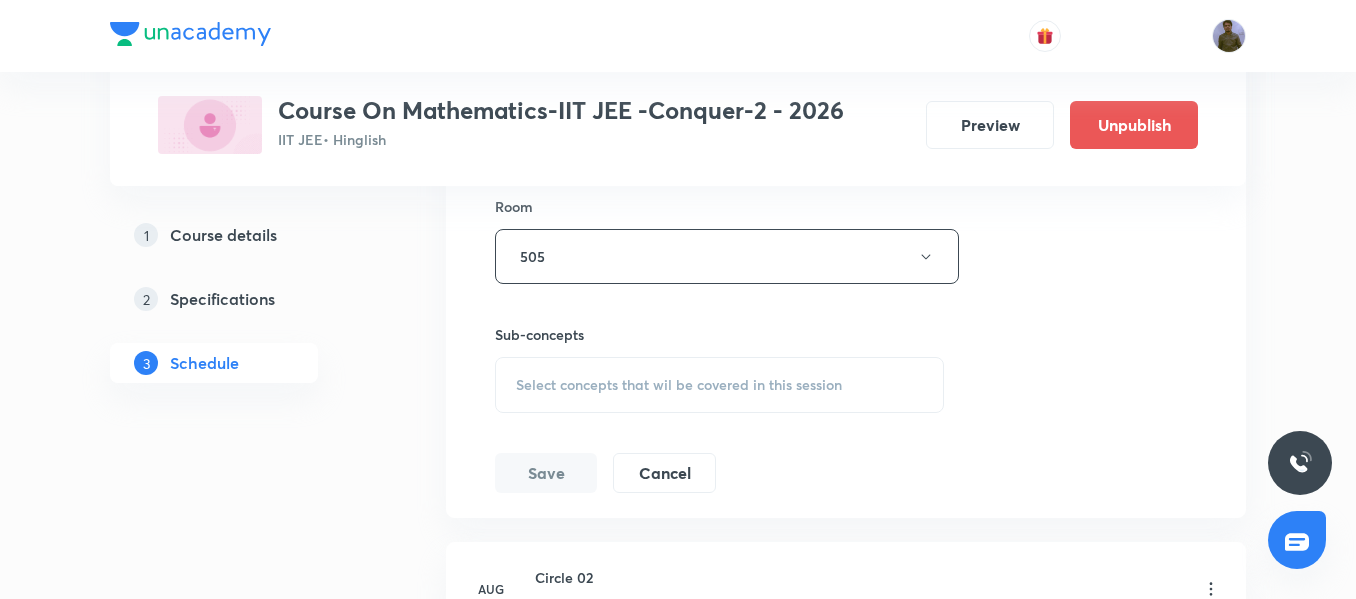 click on "Select concepts that wil be covered in this session" at bounding box center (719, 385) 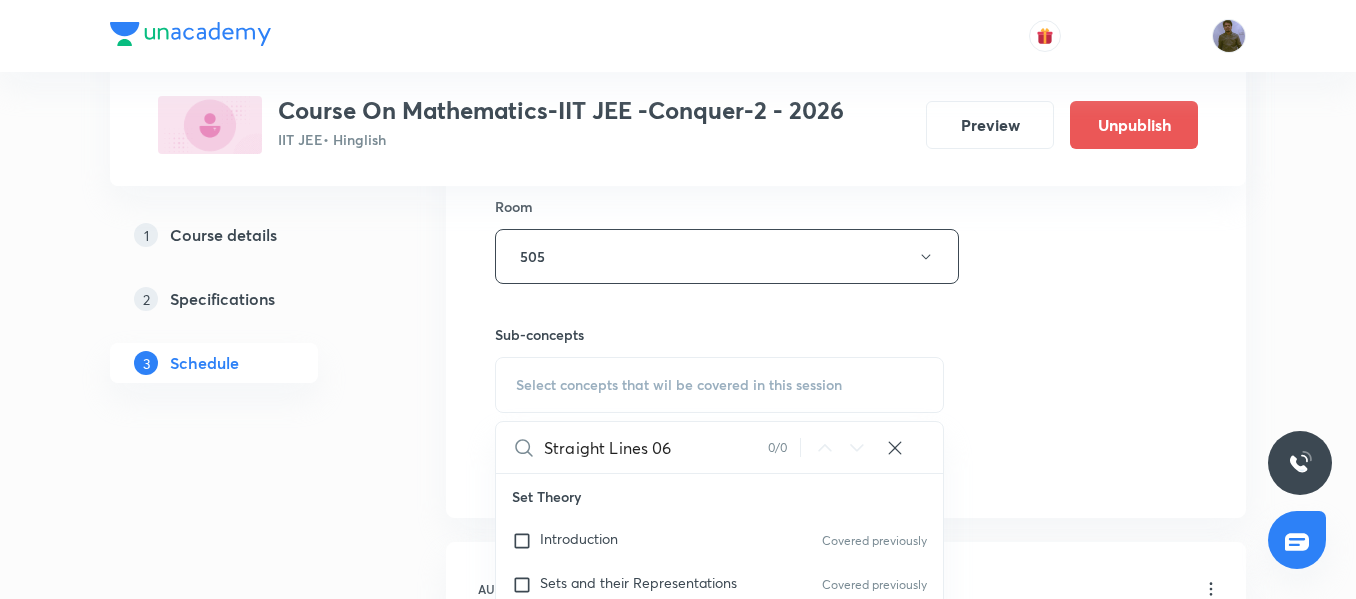 drag, startPoint x: 648, startPoint y: 447, endPoint x: 688, endPoint y: 451, distance: 40.1995 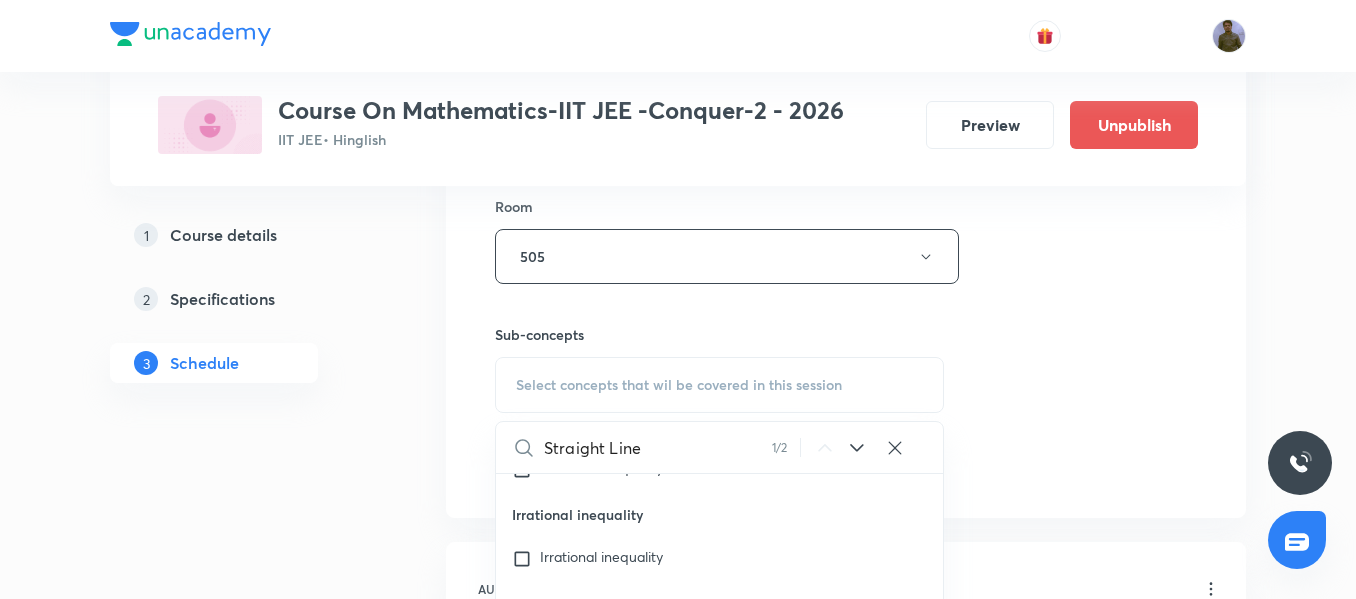 scroll, scrollTop: 4246, scrollLeft: 0, axis: vertical 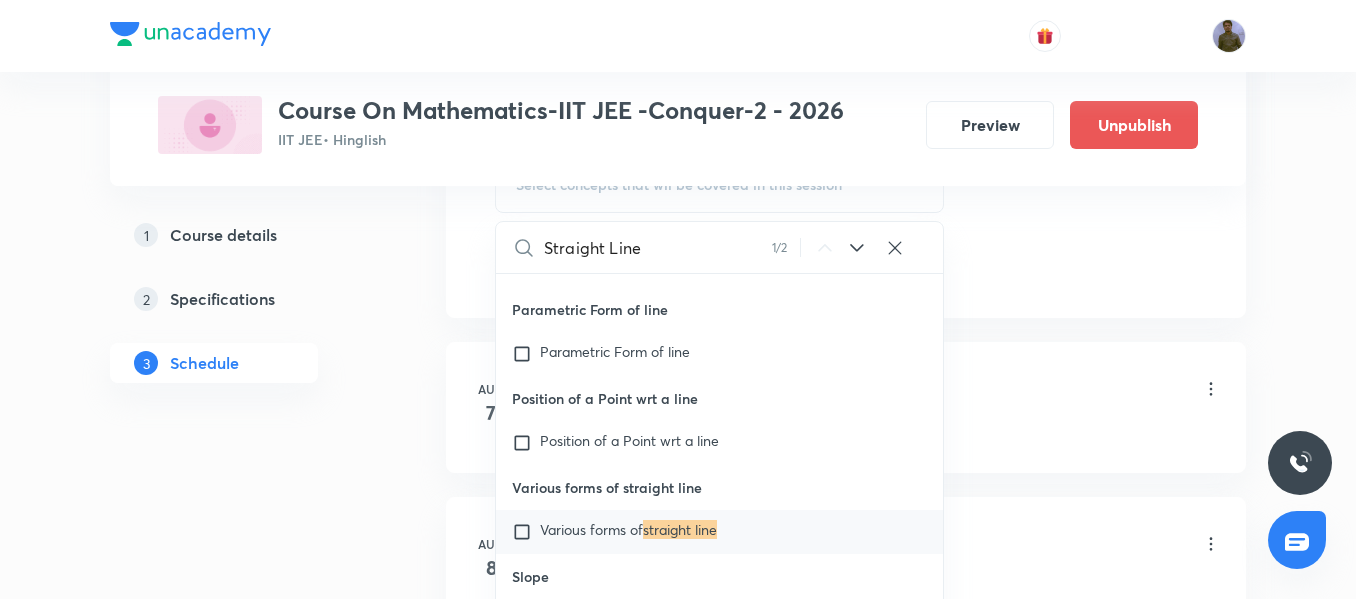 type on "Straight Line" 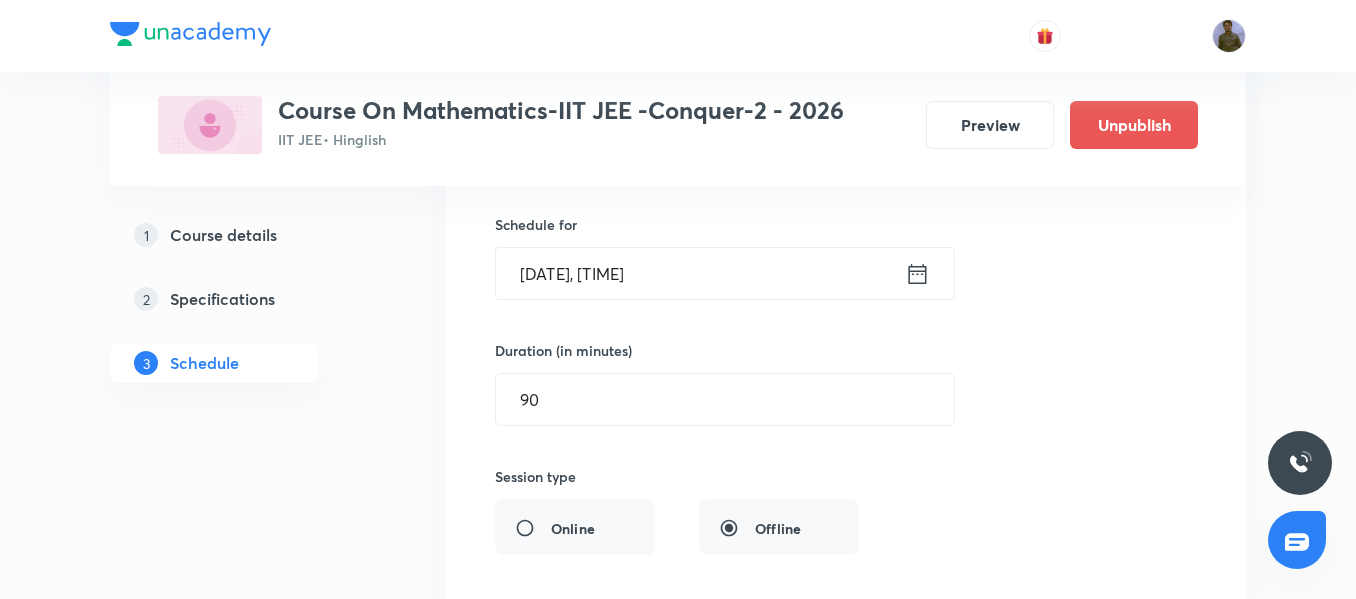 scroll, scrollTop: 6171, scrollLeft: 0, axis: vertical 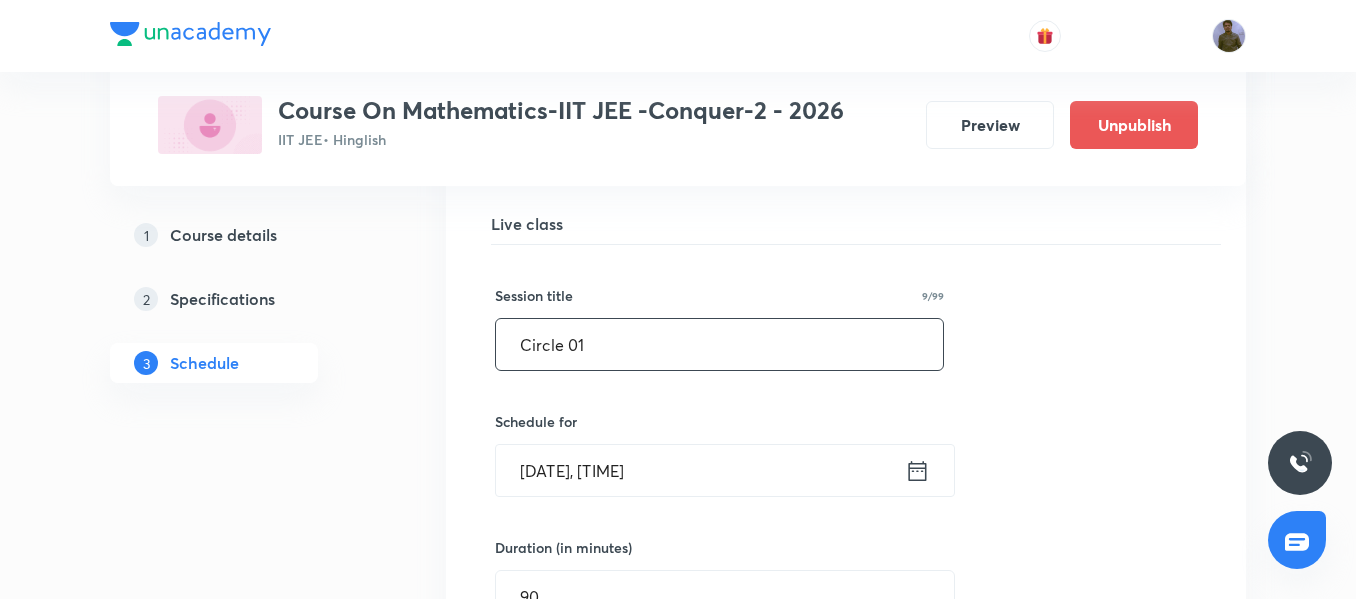 click on "Circle 01" at bounding box center (719, 344) 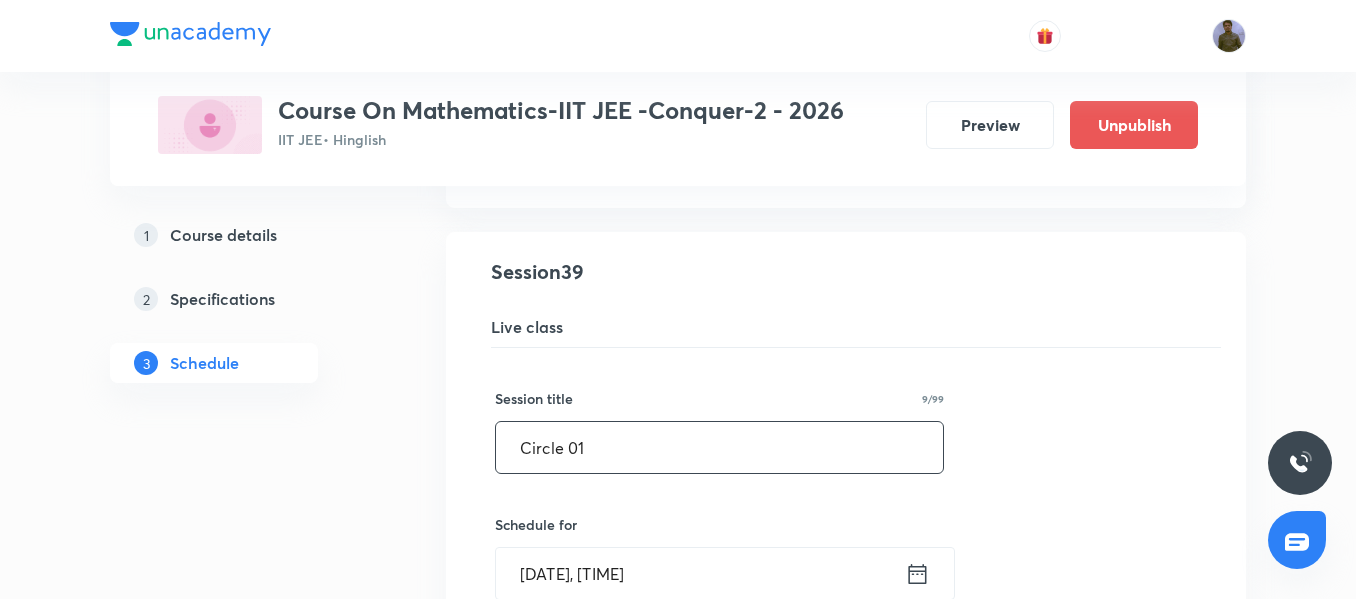 scroll, scrollTop: 5971, scrollLeft: 0, axis: vertical 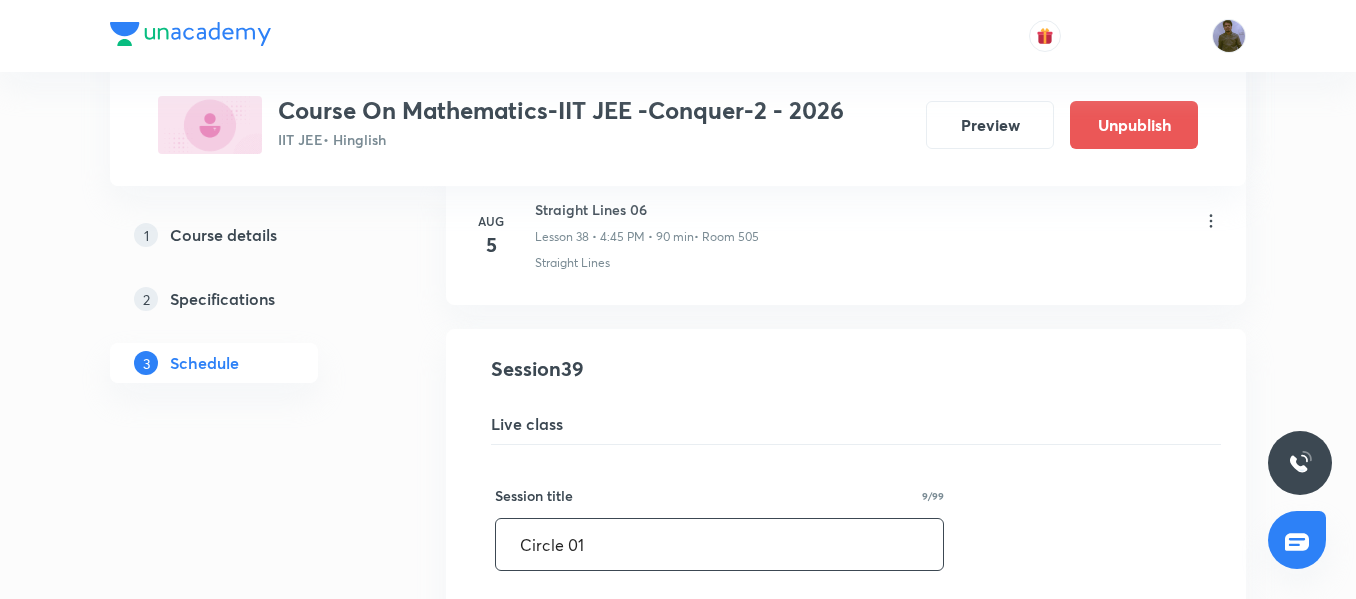 click on "Aug 5 Straight Lines 06 Lesson 38 • 4:45 PM • 90 min  • Room 505 Straight Lines" at bounding box center [846, 239] 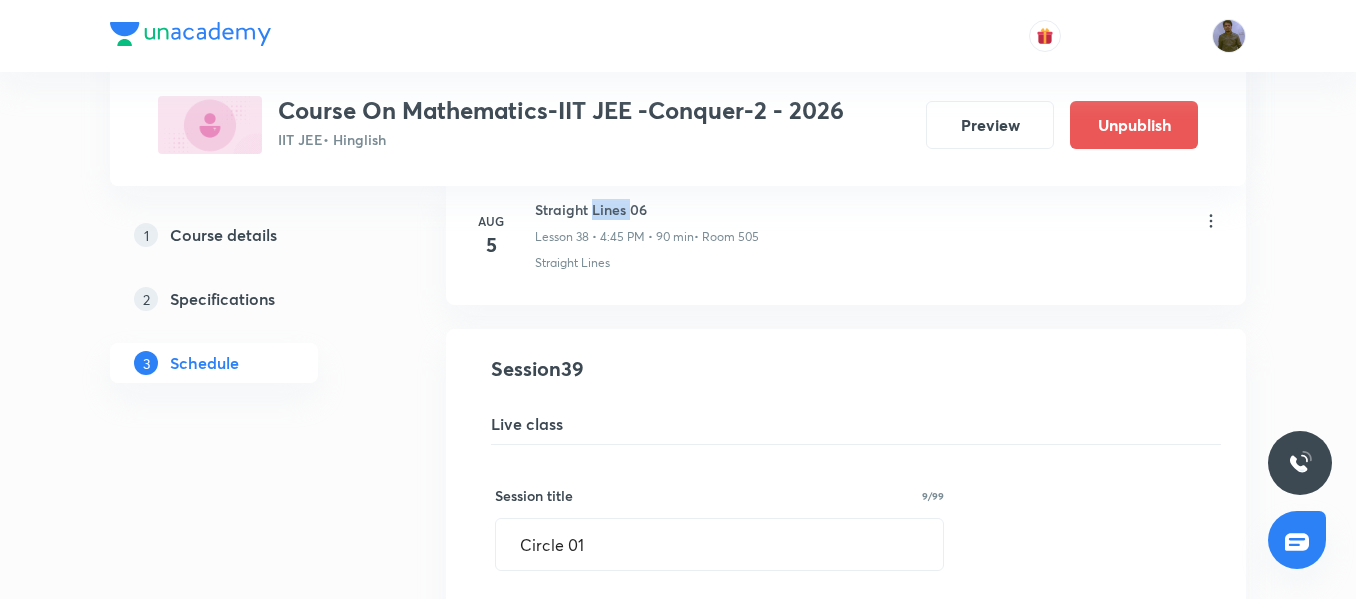 click on "Aug 5 Straight Lines 06 Lesson 38 • 4:45 PM • 90 min  • Room 505 Straight Lines" at bounding box center (846, 239) 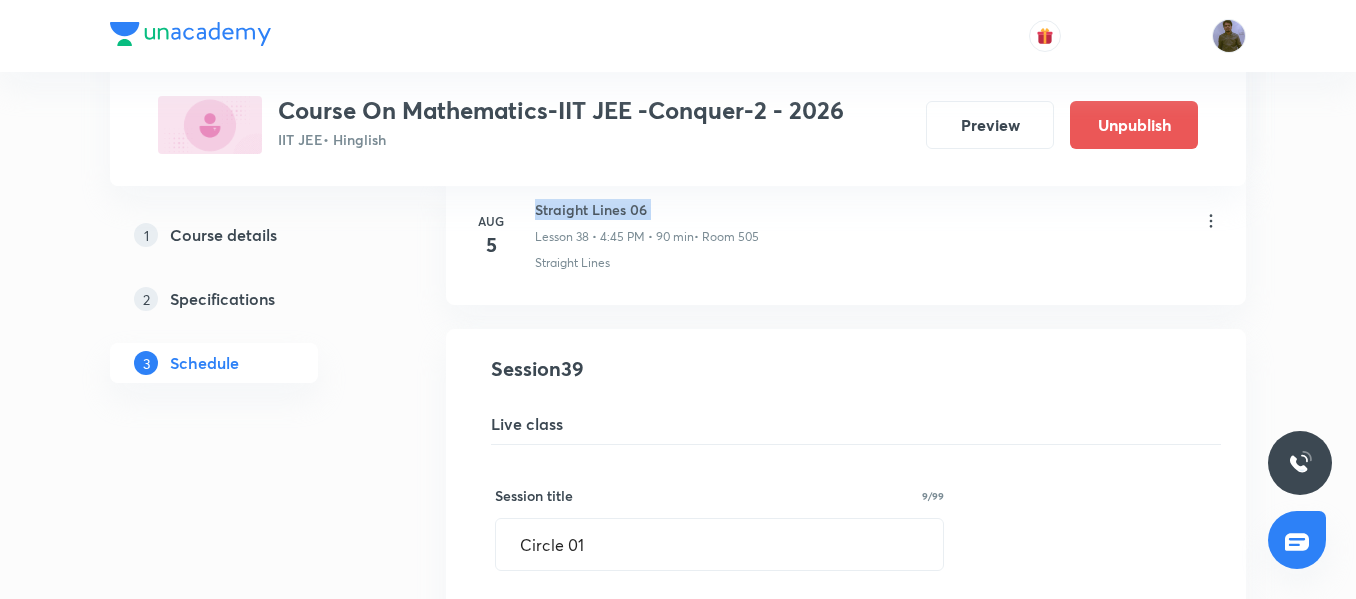 click on "Aug 5 Straight Lines 06 Lesson 38 • 4:45 PM • 90 min  • Room 505 Straight Lines" at bounding box center [846, 239] 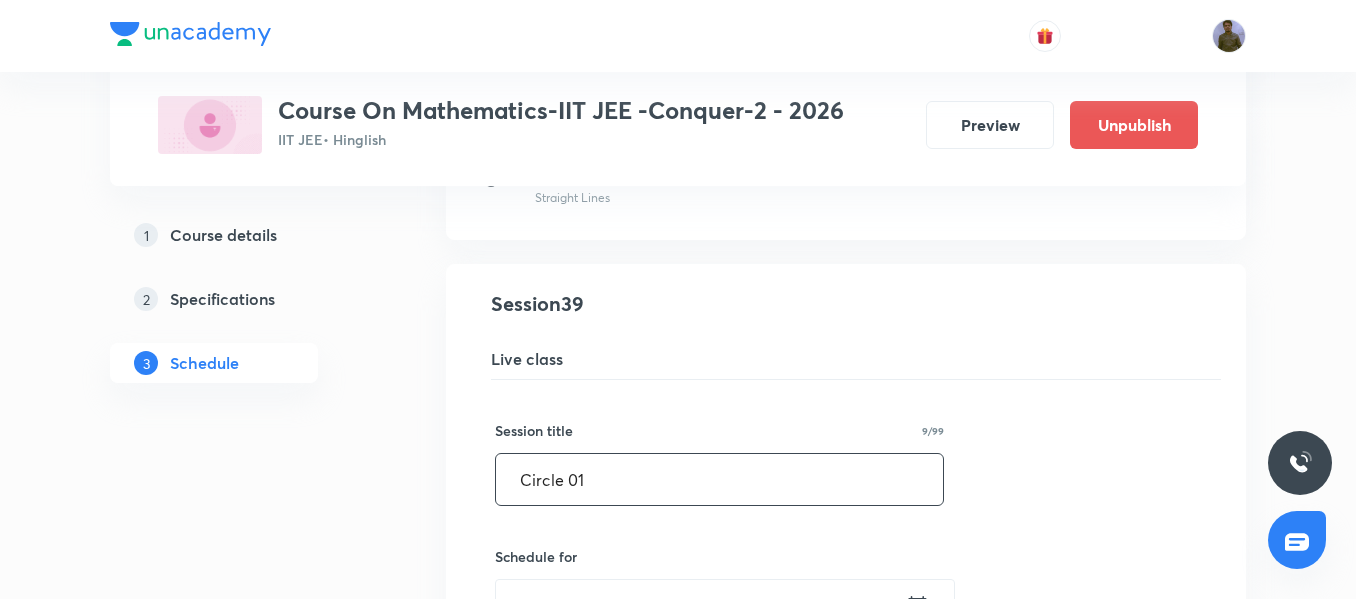 scroll, scrollTop: 6071, scrollLeft: 0, axis: vertical 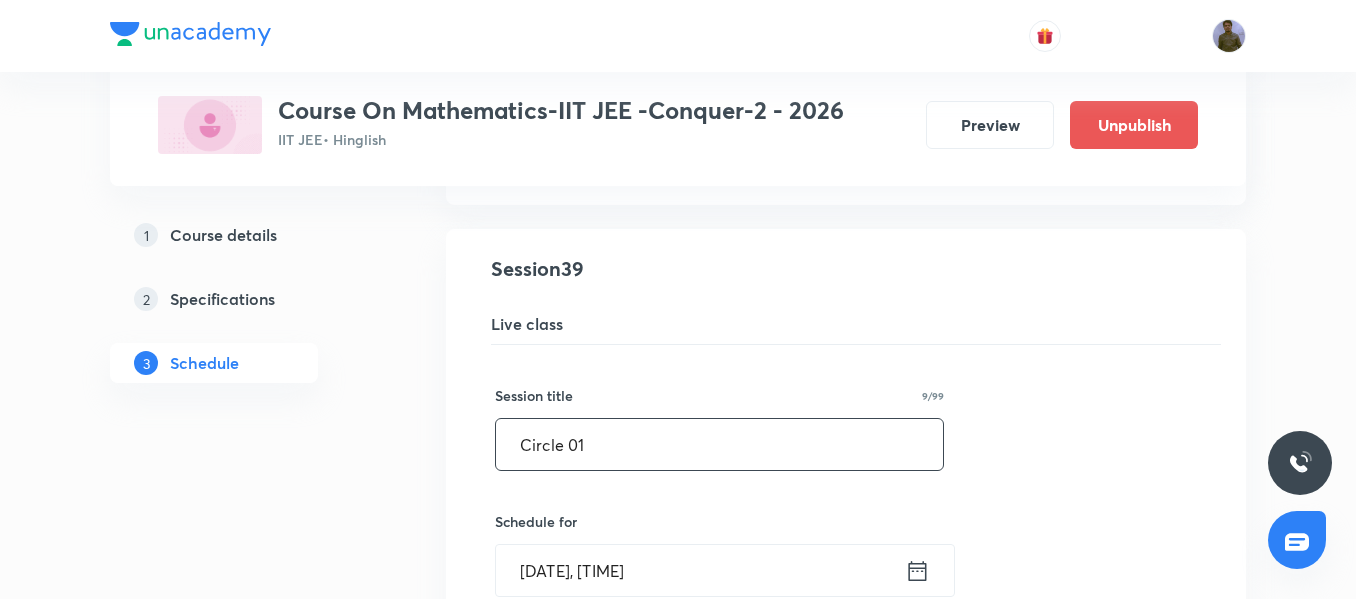 drag, startPoint x: 614, startPoint y: 445, endPoint x: 230, endPoint y: 443, distance: 384.00522 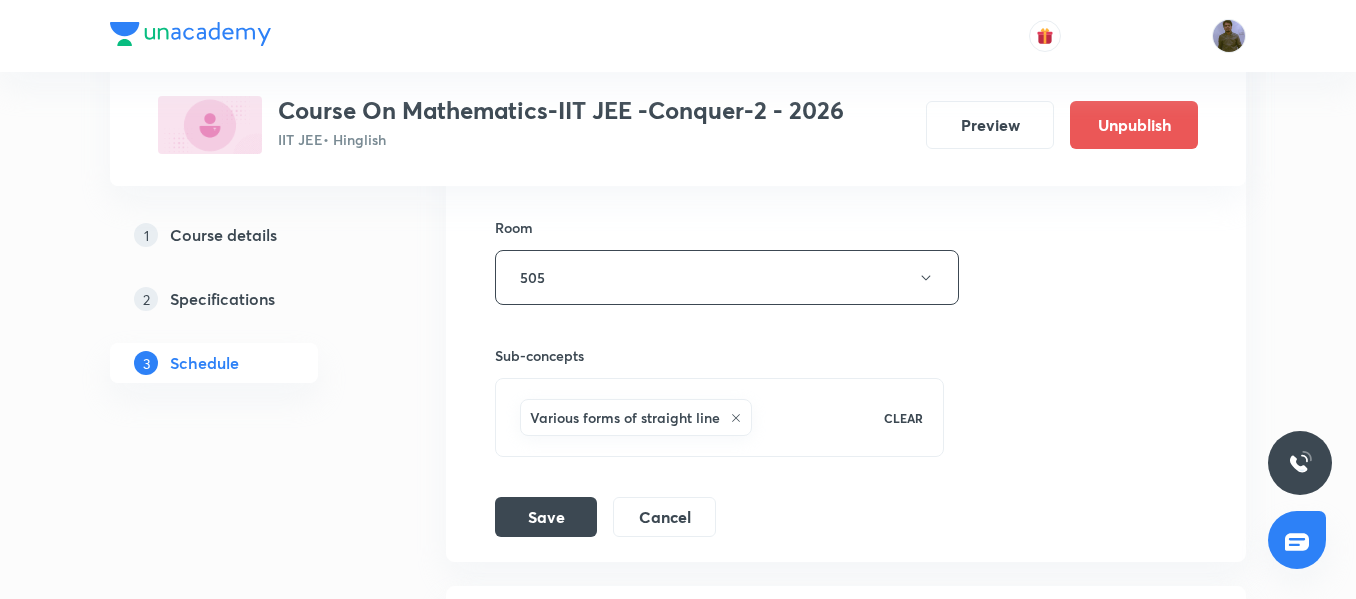 scroll, scrollTop: 6871, scrollLeft: 0, axis: vertical 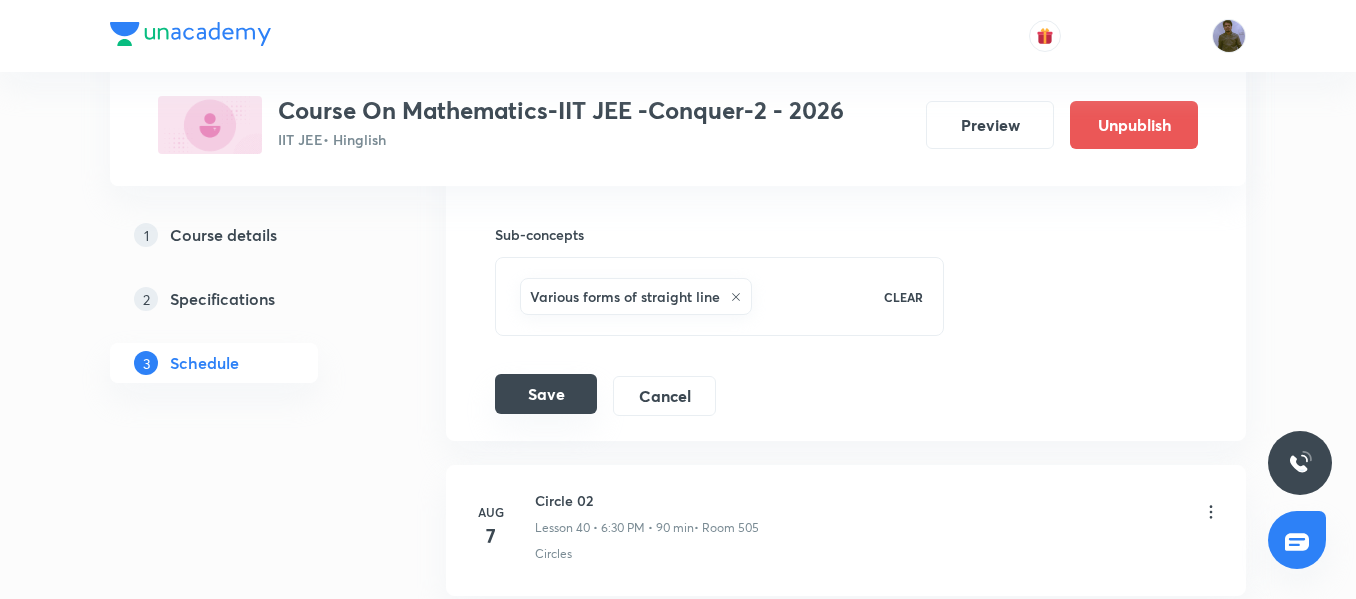 type on "Straight Lines 07" 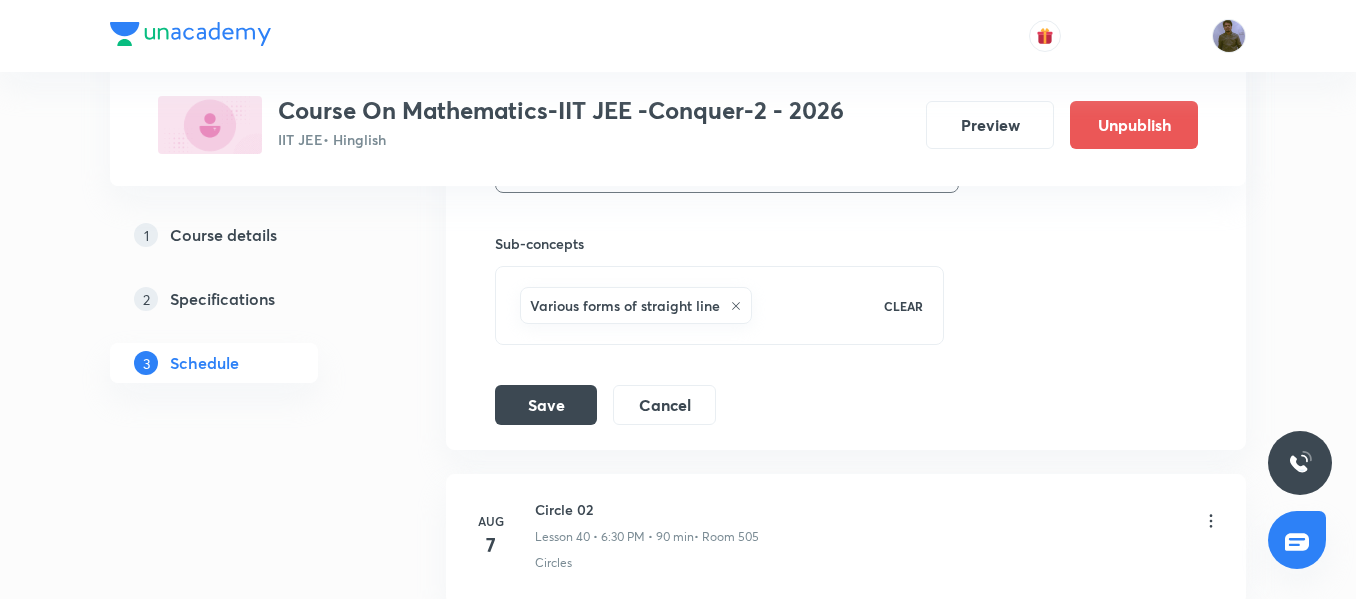 scroll, scrollTop: 6866, scrollLeft: 0, axis: vertical 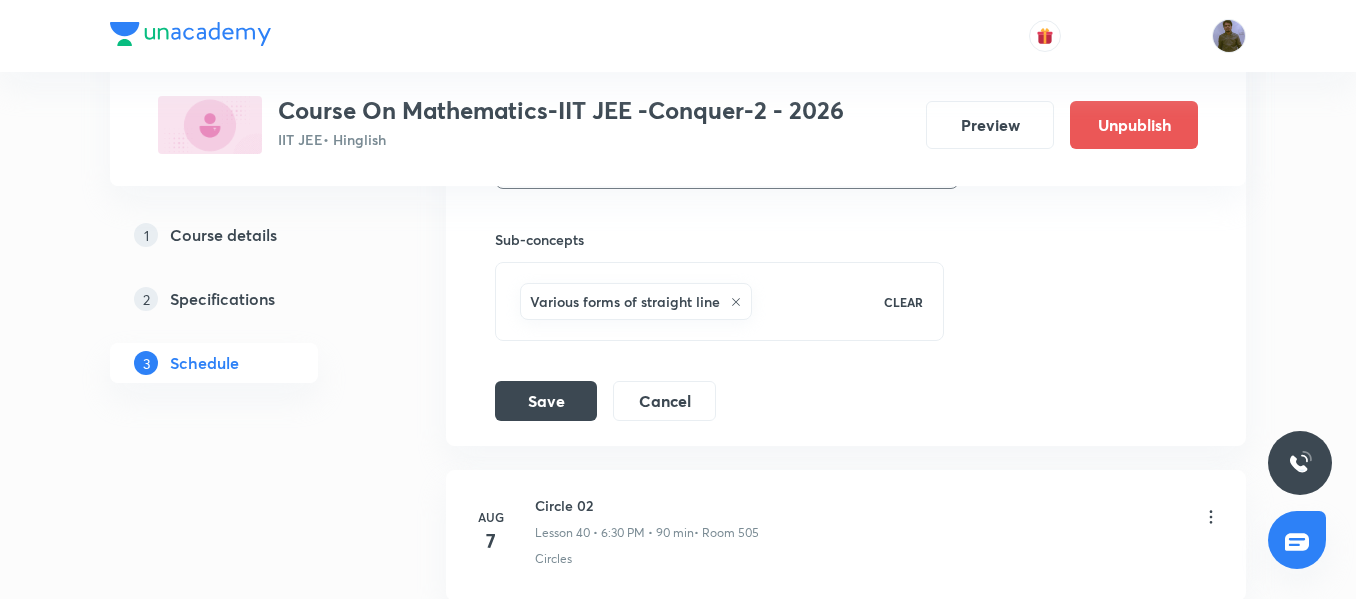 click on "Session title 17/99 Straight Lines 07 ​ Schedule for Aug 6, 2025, 3:00 PM ​ Duration (in minutes) 90 ​   Session type Online Offline Room 505 Sub-concepts Various forms of straight line CLEAR Save Cancel" at bounding box center [846, -15] 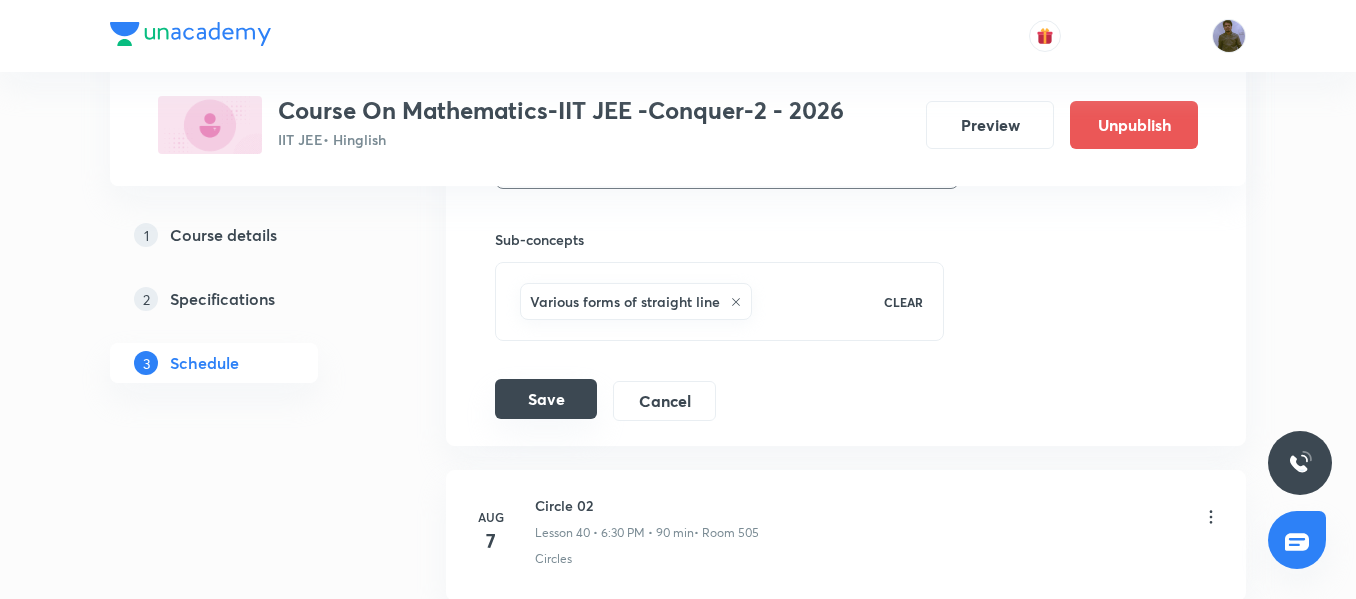 click on "Save" at bounding box center [546, 399] 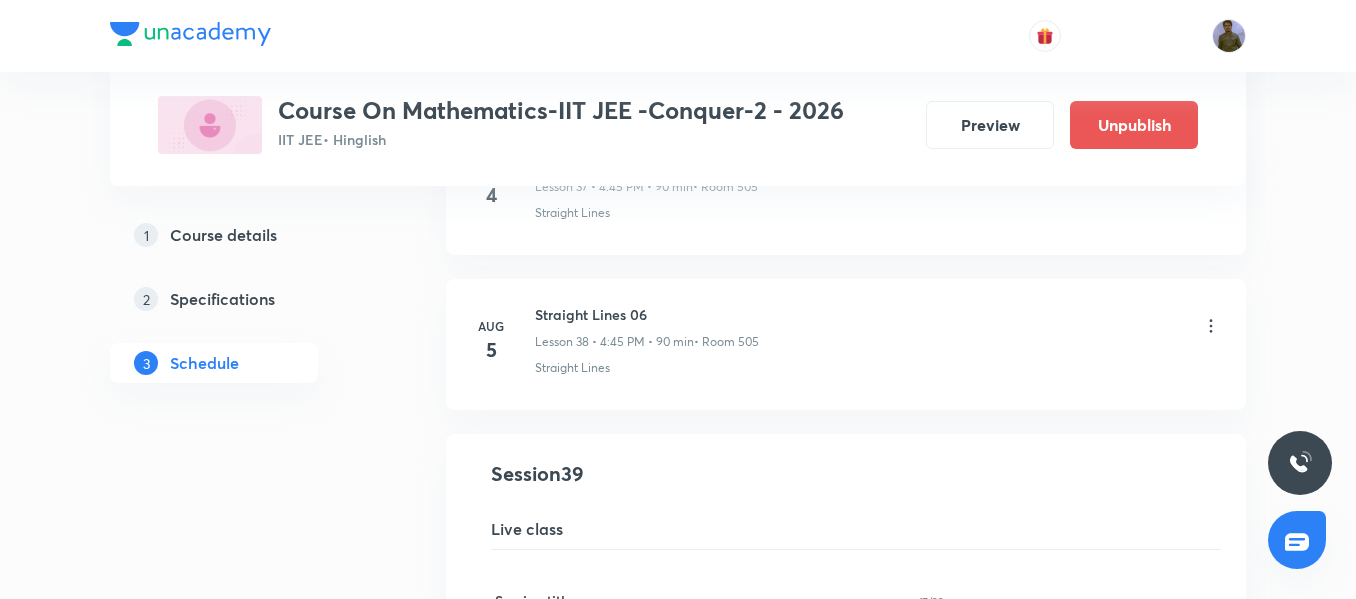 scroll, scrollTop: 6066, scrollLeft: 0, axis: vertical 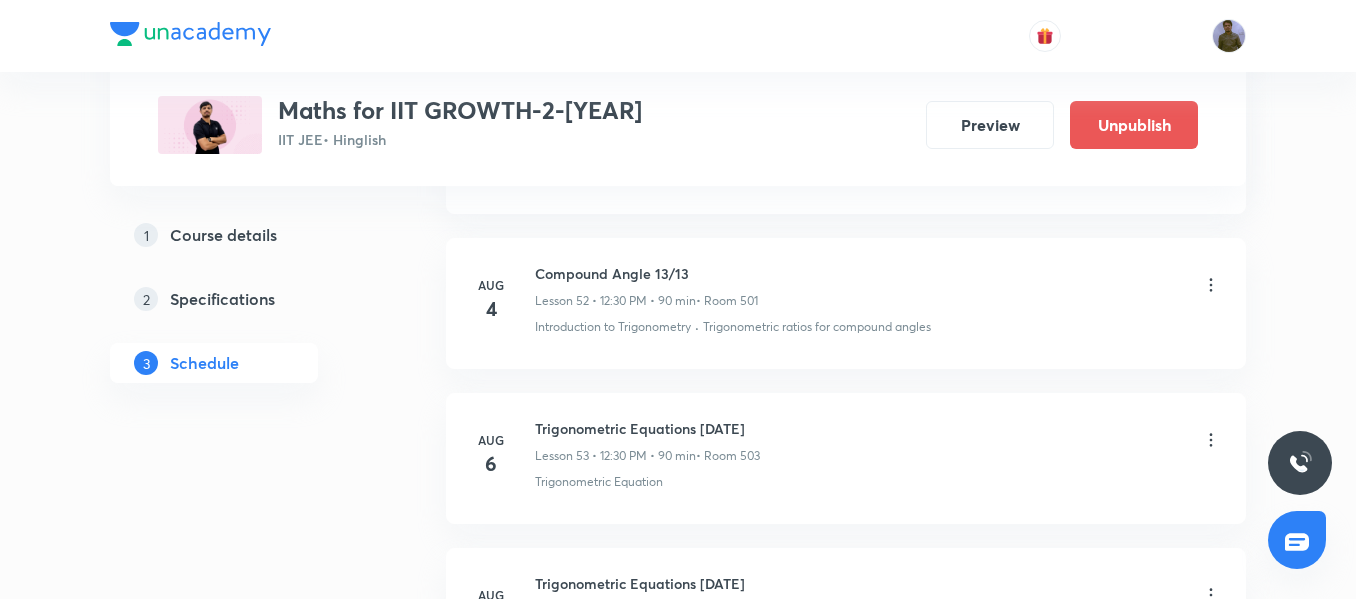 click on "Compound Angle 13/13" at bounding box center [646, 273] 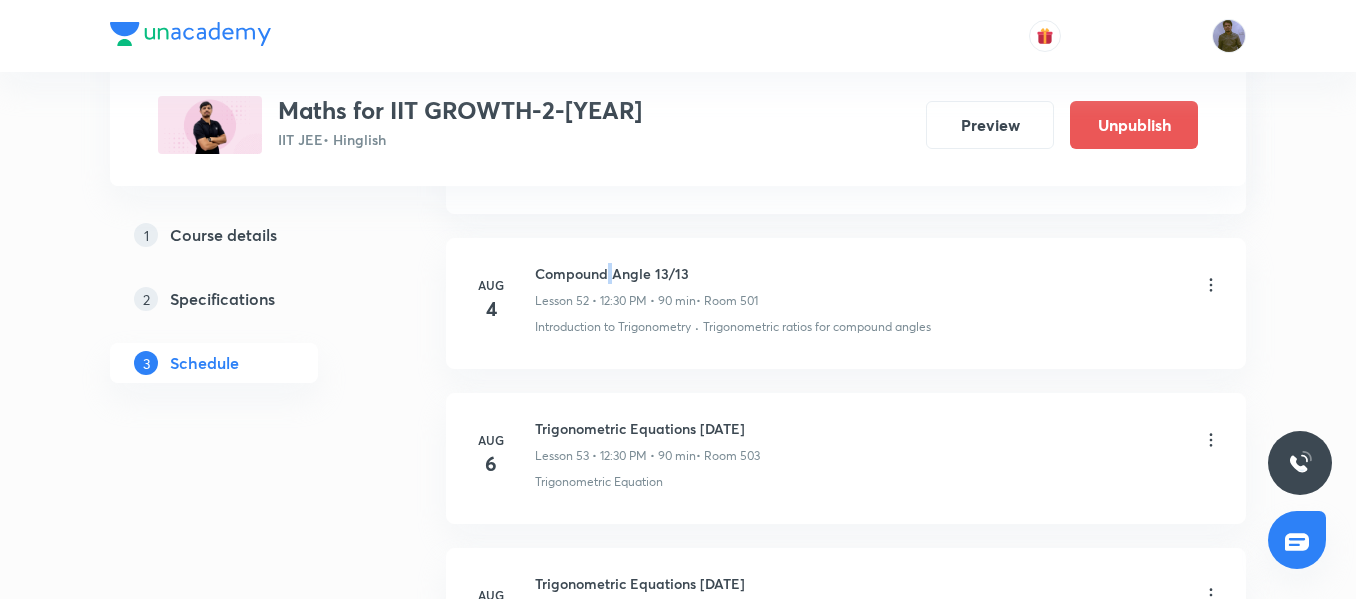 click on "Compound Angle 13/13" at bounding box center [646, 273] 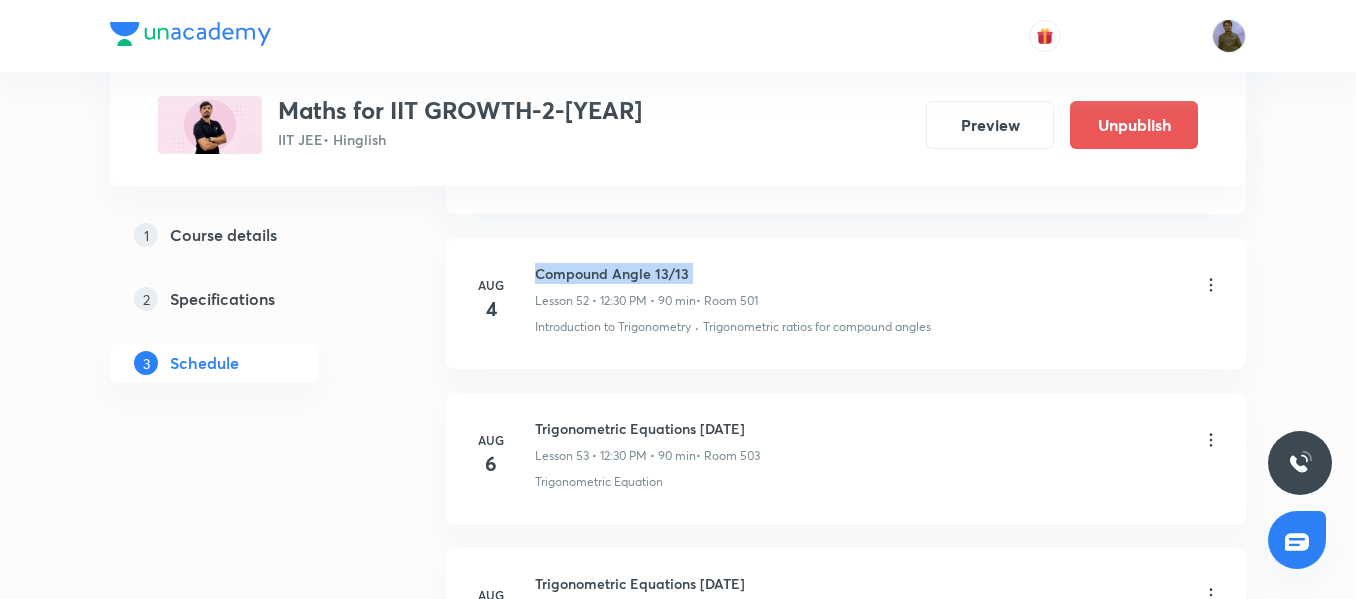 click on "Compound Angle 13/13" at bounding box center (646, 273) 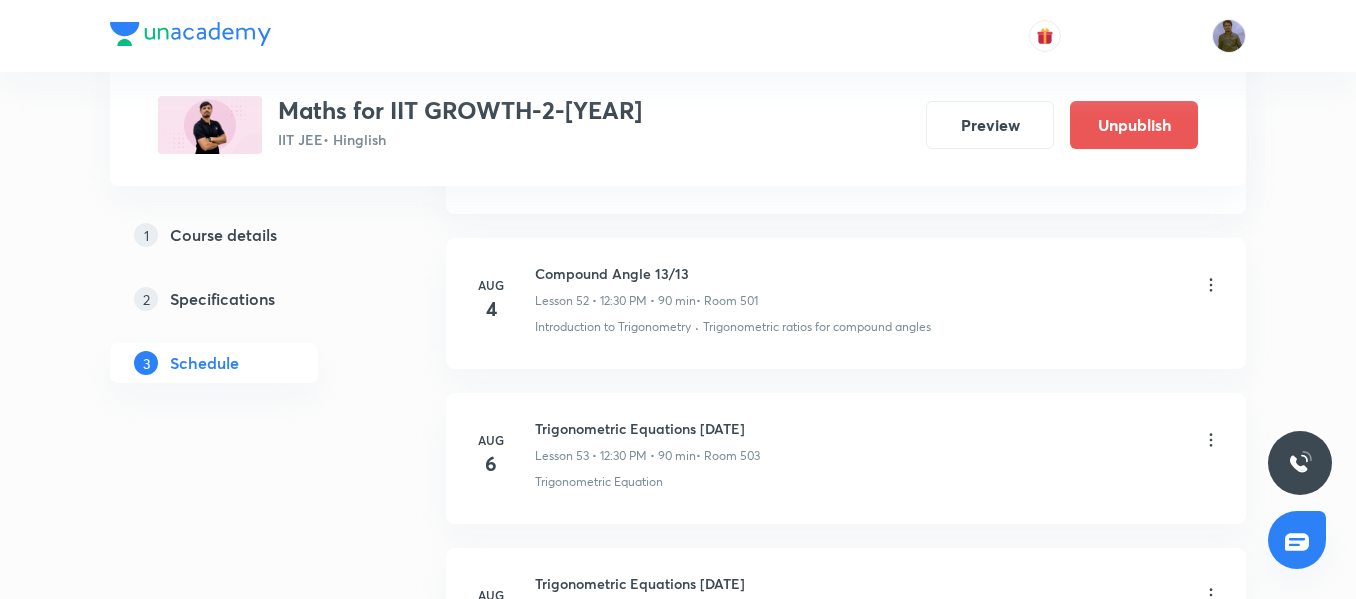click on "Trigonometric Equations [DATE] Lesson 53 • [TIME] • 90 min • Room [NUMBER]" at bounding box center (878, 441) 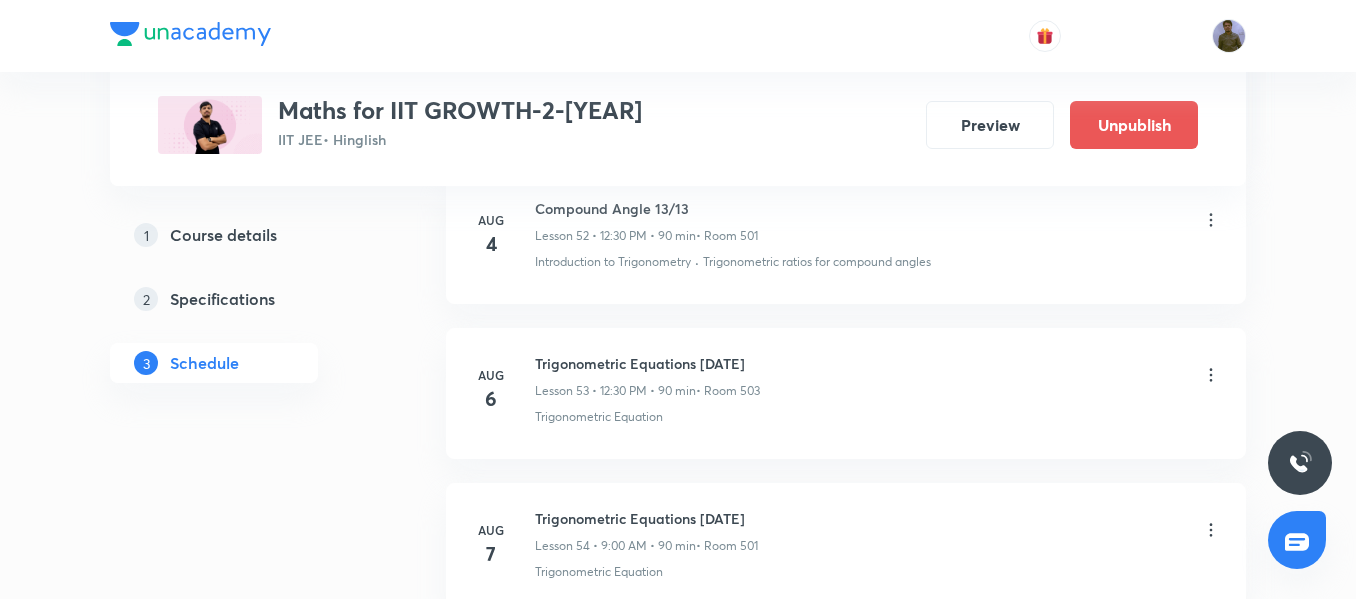 scroll, scrollTop: 9208, scrollLeft: 0, axis: vertical 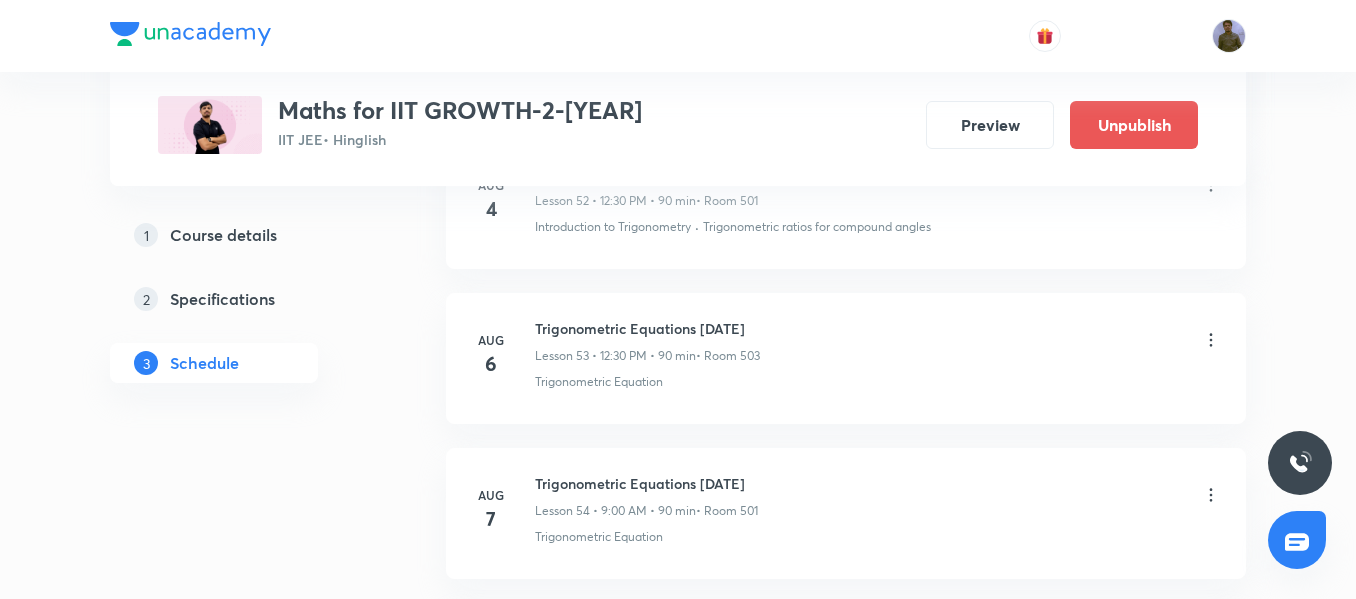 click 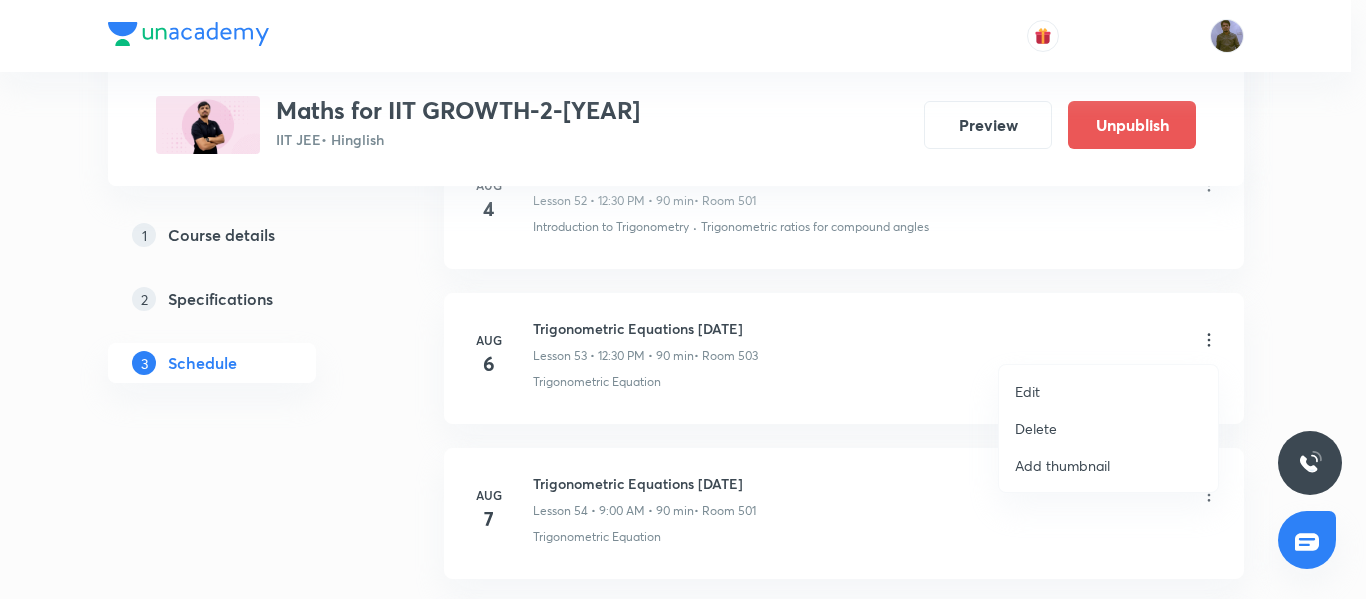 click on "Edit" at bounding box center [1108, 391] 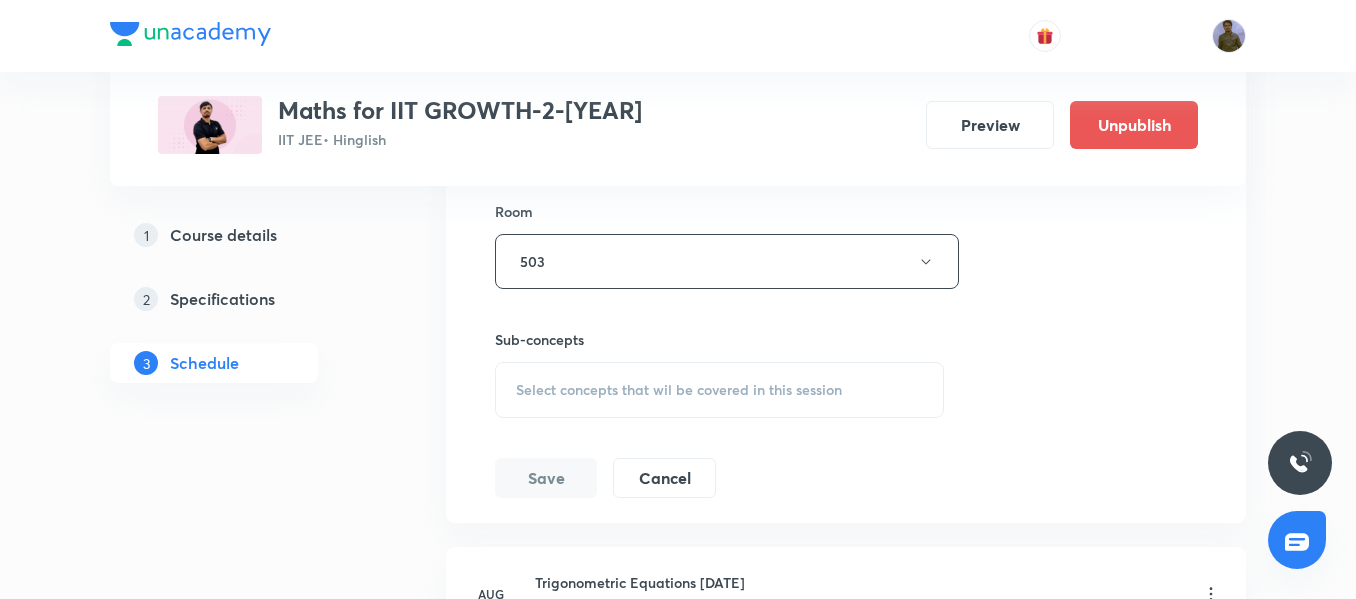 scroll, scrollTop: 8908, scrollLeft: 0, axis: vertical 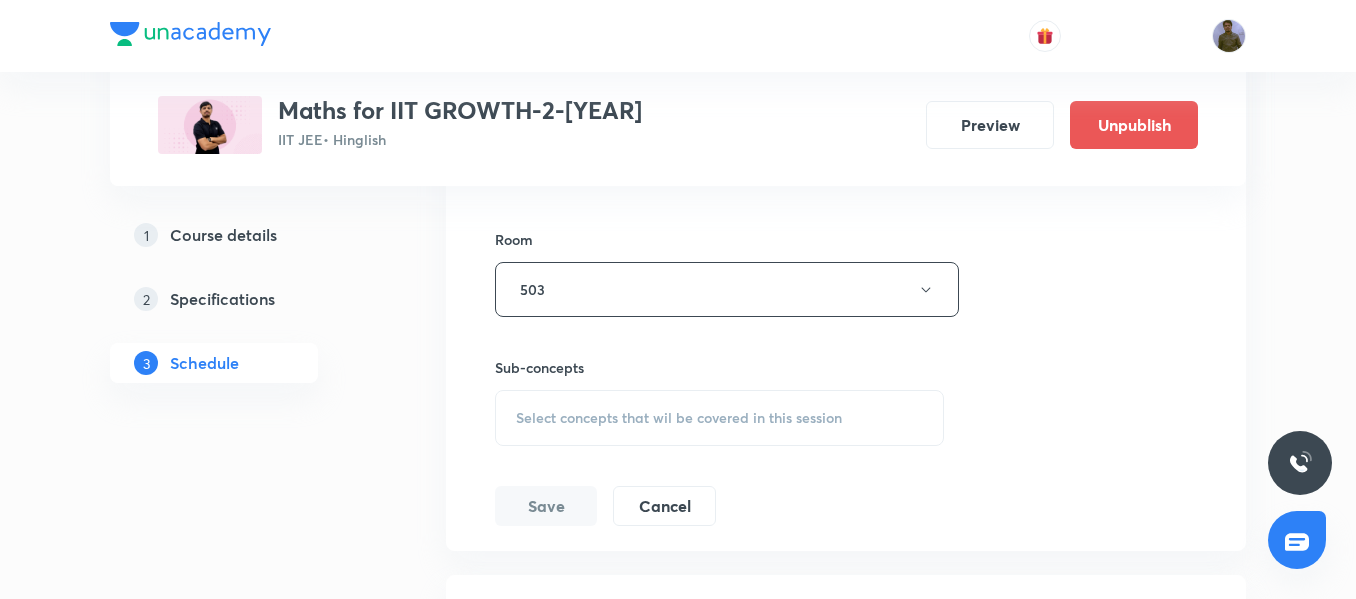 click on "Select concepts that wil be covered in this session" at bounding box center (719, 418) 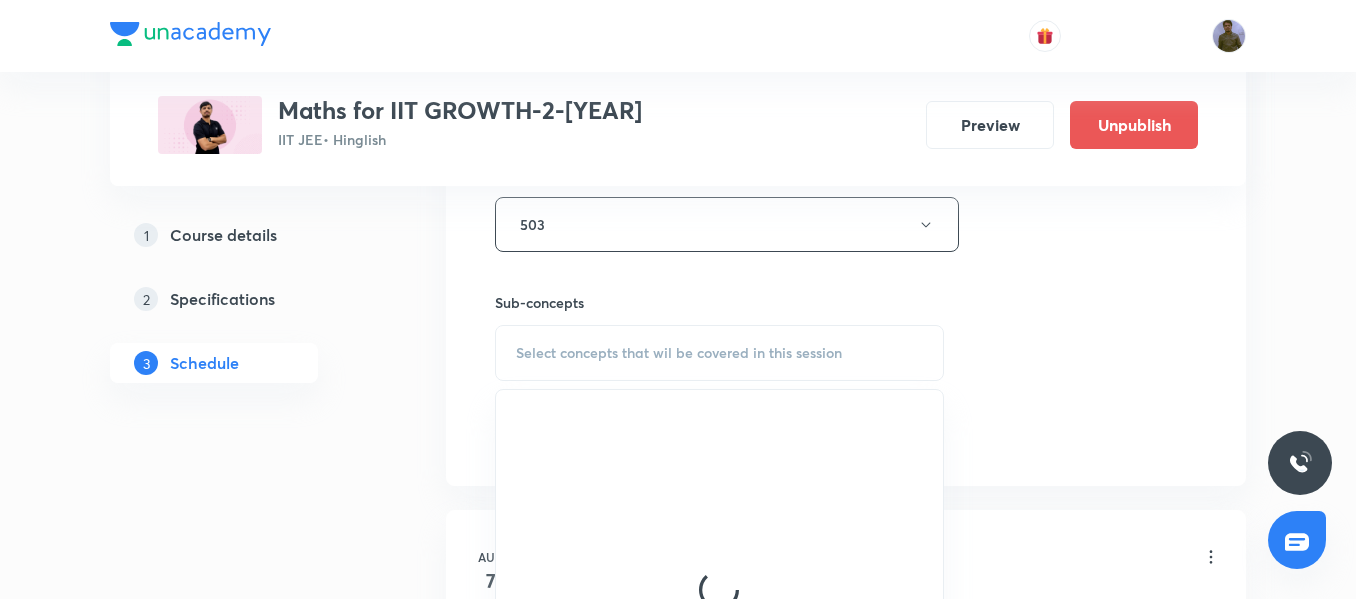 scroll, scrollTop: 9008, scrollLeft: 0, axis: vertical 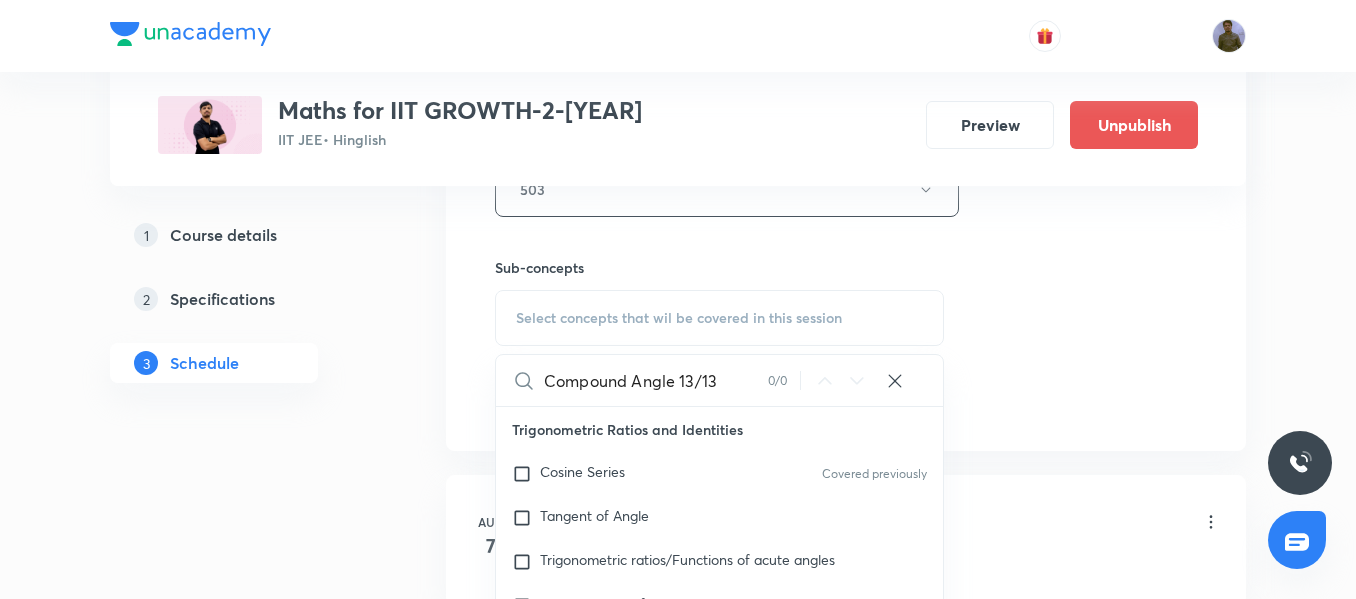drag, startPoint x: 673, startPoint y: 387, endPoint x: 733, endPoint y: 391, distance: 60.133186 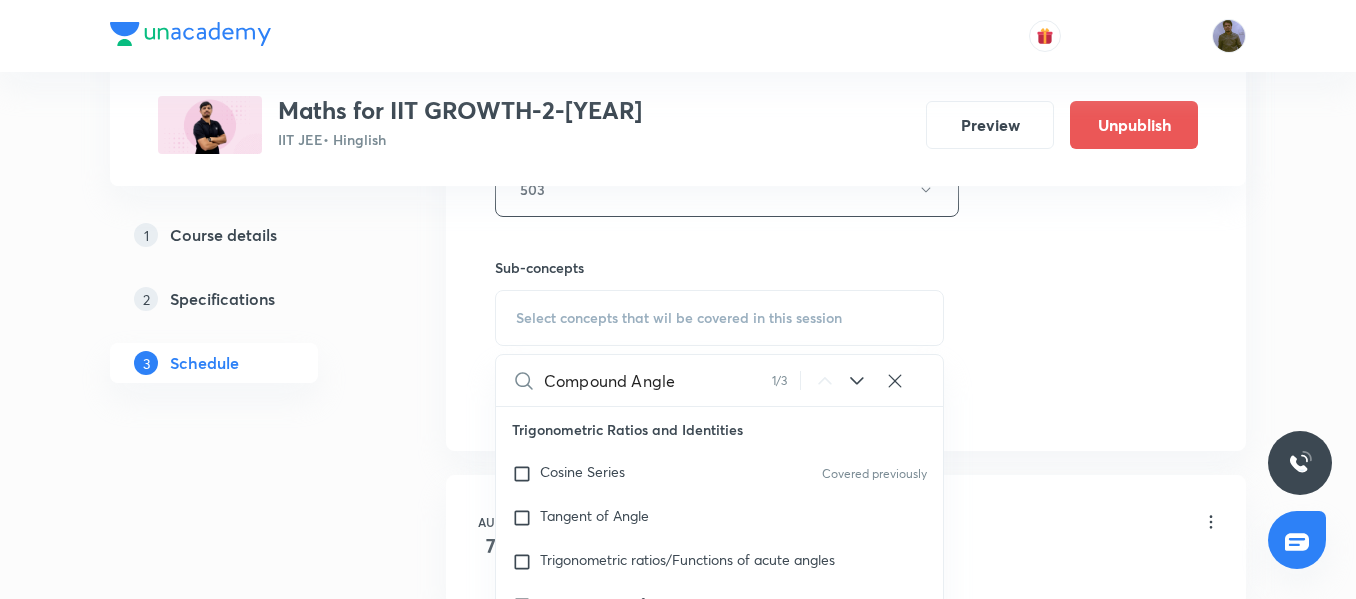 scroll, scrollTop: 205, scrollLeft: 0, axis: vertical 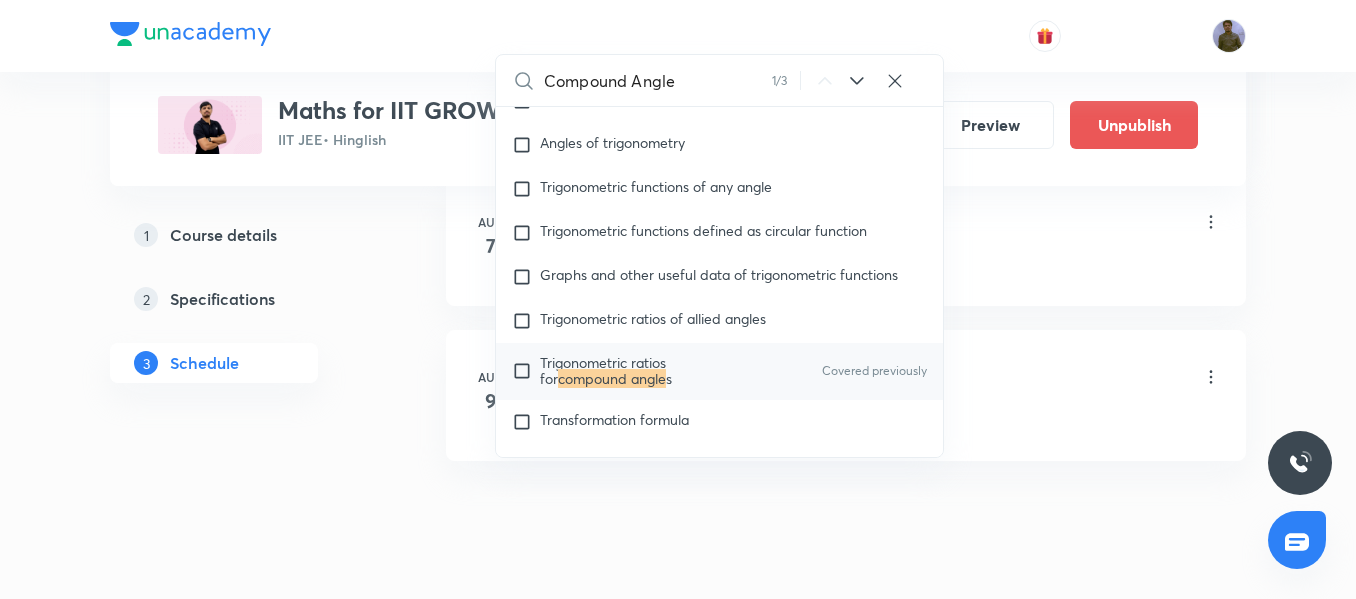 type on "Compound Angle" 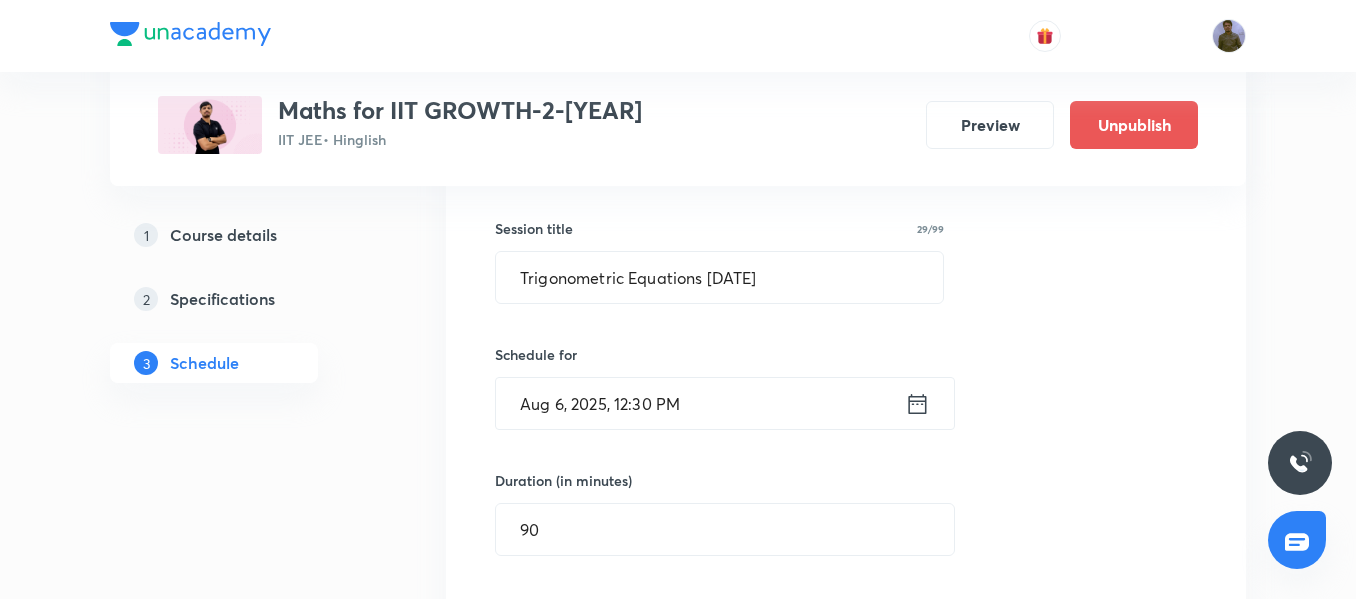 scroll, scrollTop: 8308, scrollLeft: 0, axis: vertical 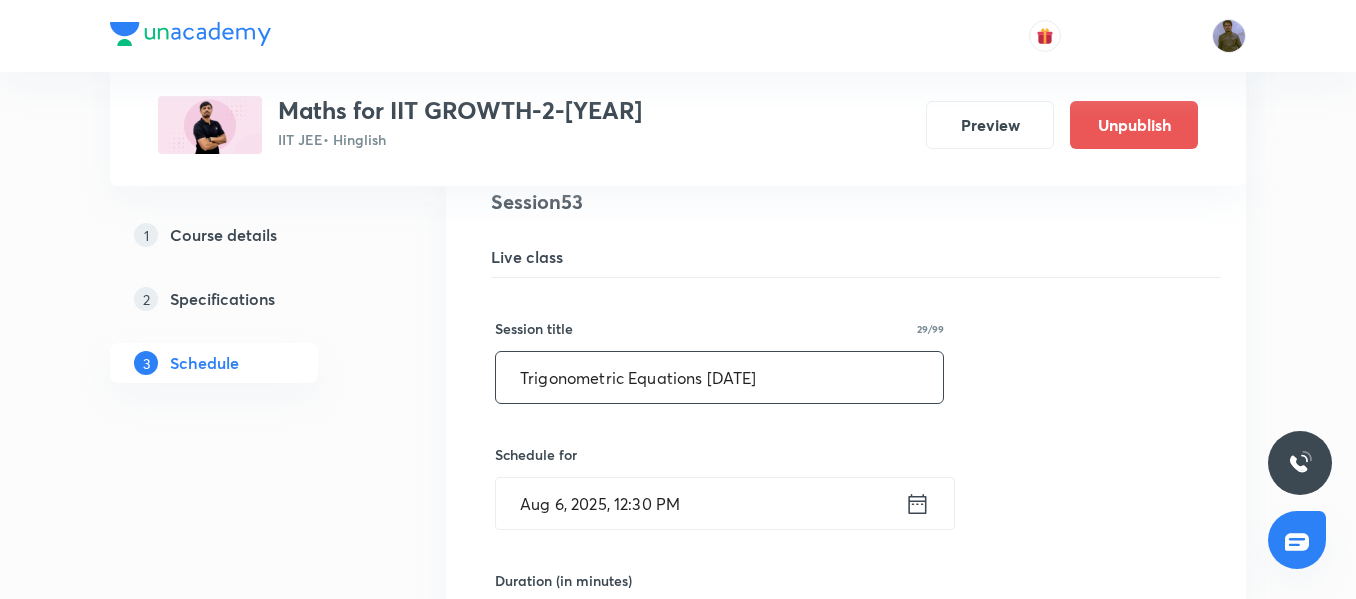 click on "Trigonometric Equations [DATE]" at bounding box center (719, 377) 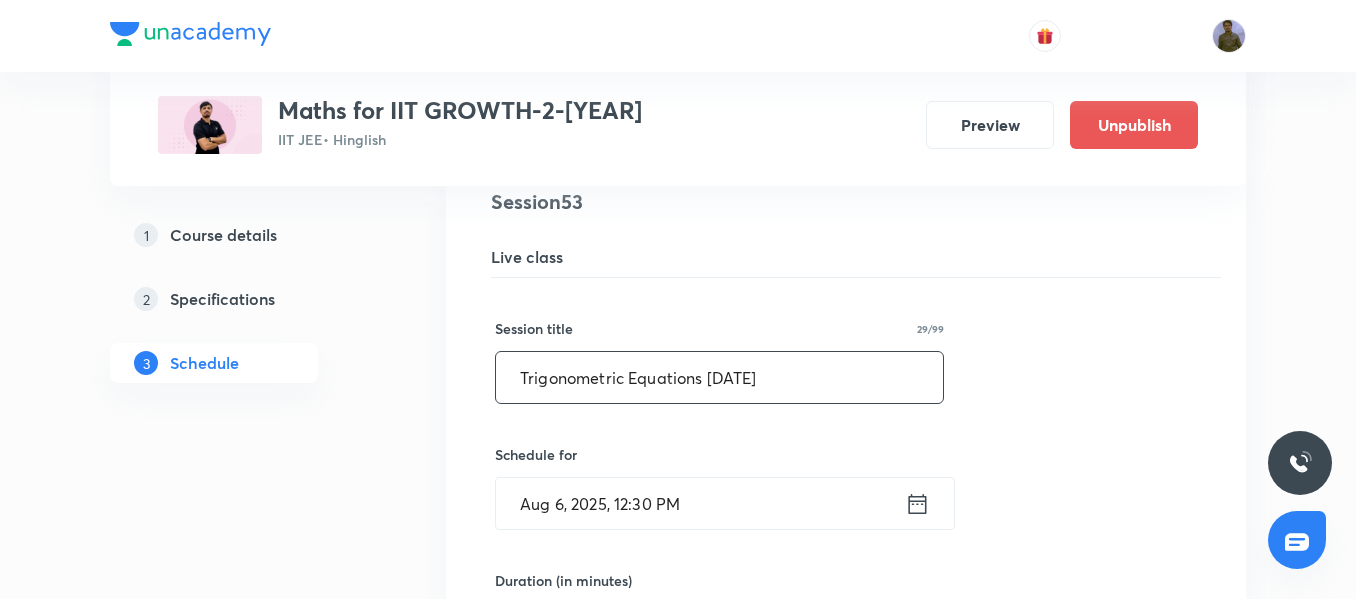 paste on "Compound Angle 13/13" 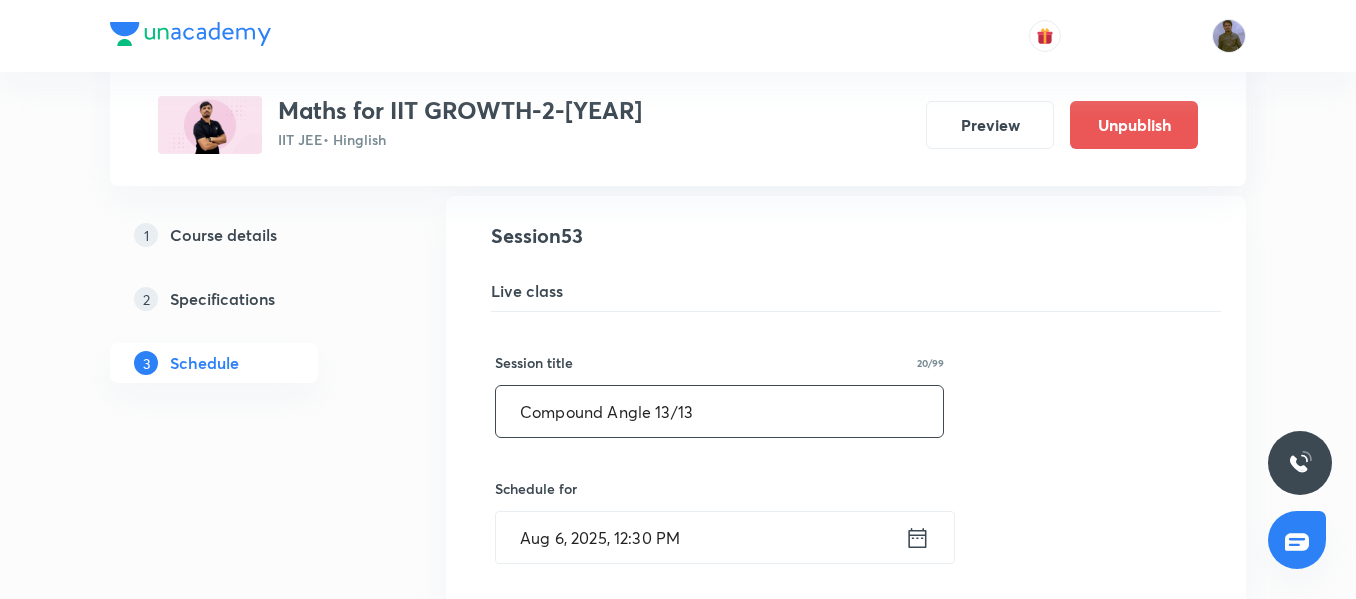 scroll, scrollTop: 8308, scrollLeft: 0, axis: vertical 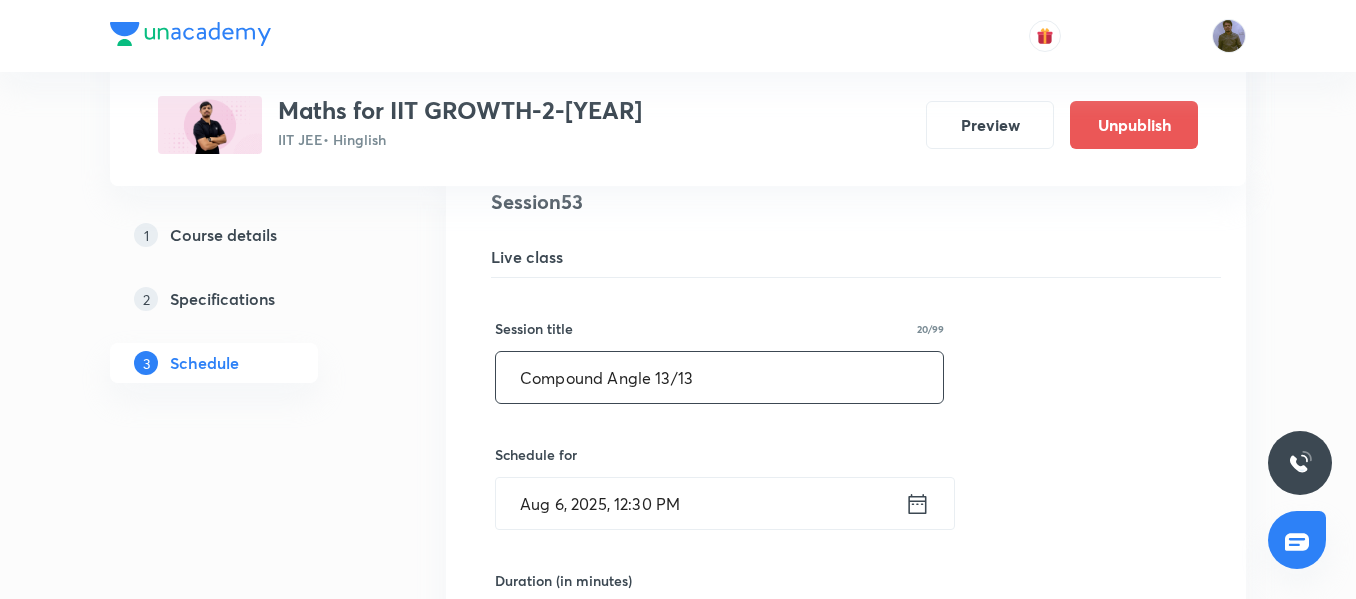 click on "Compound Angle 13/13" at bounding box center (719, 377) 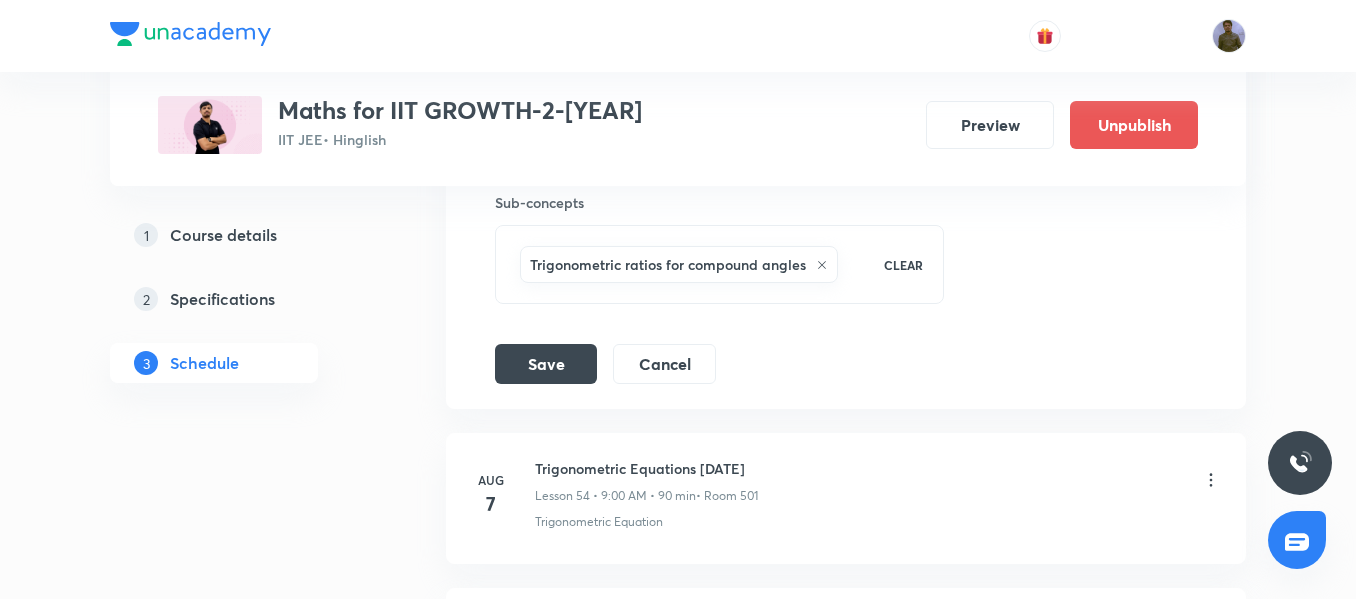 scroll, scrollTop: 9108, scrollLeft: 0, axis: vertical 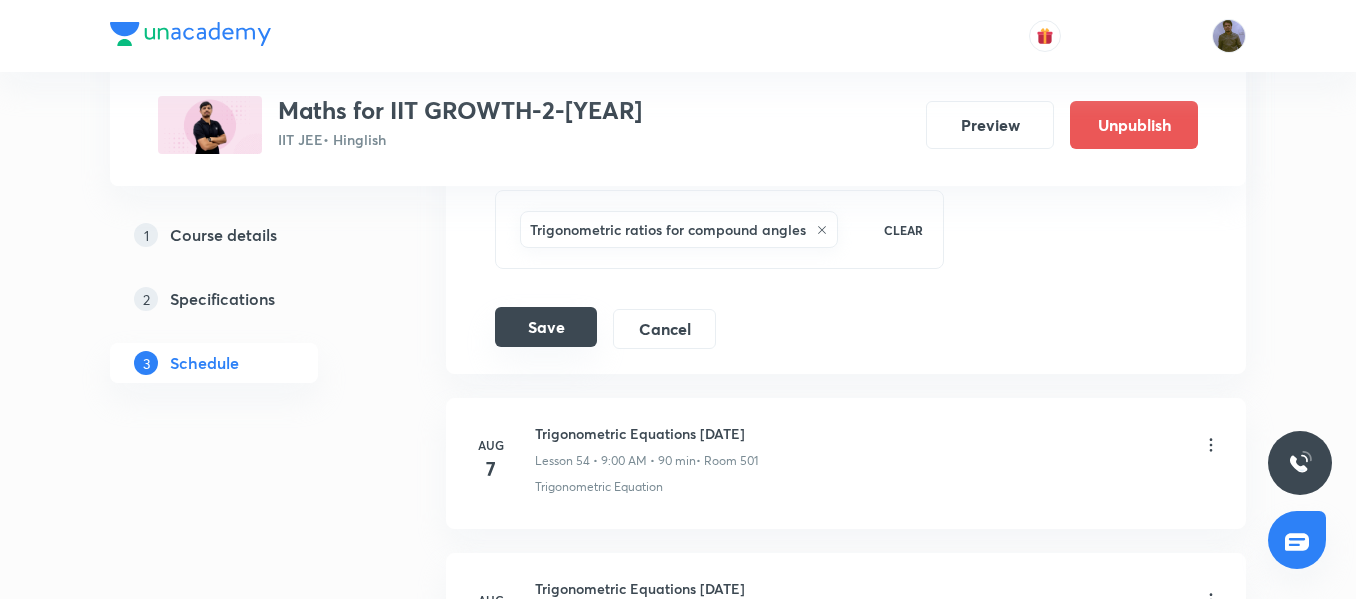 type on "Compound Angle [DATE]" 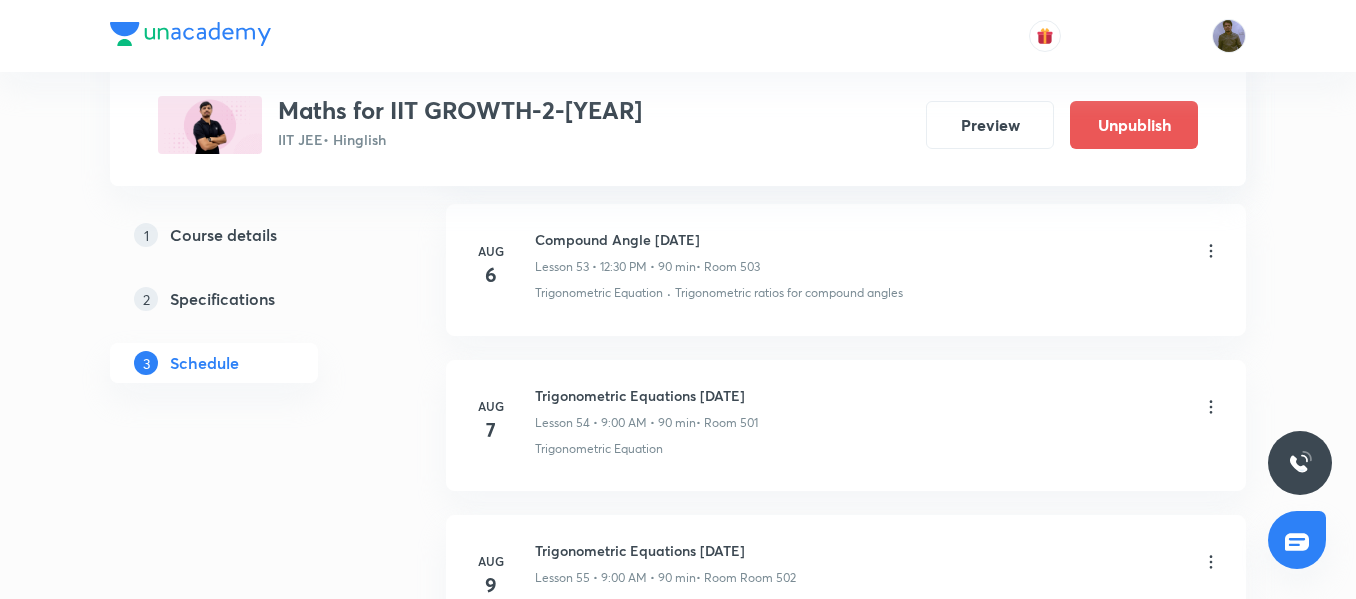 scroll, scrollTop: 8412, scrollLeft: 0, axis: vertical 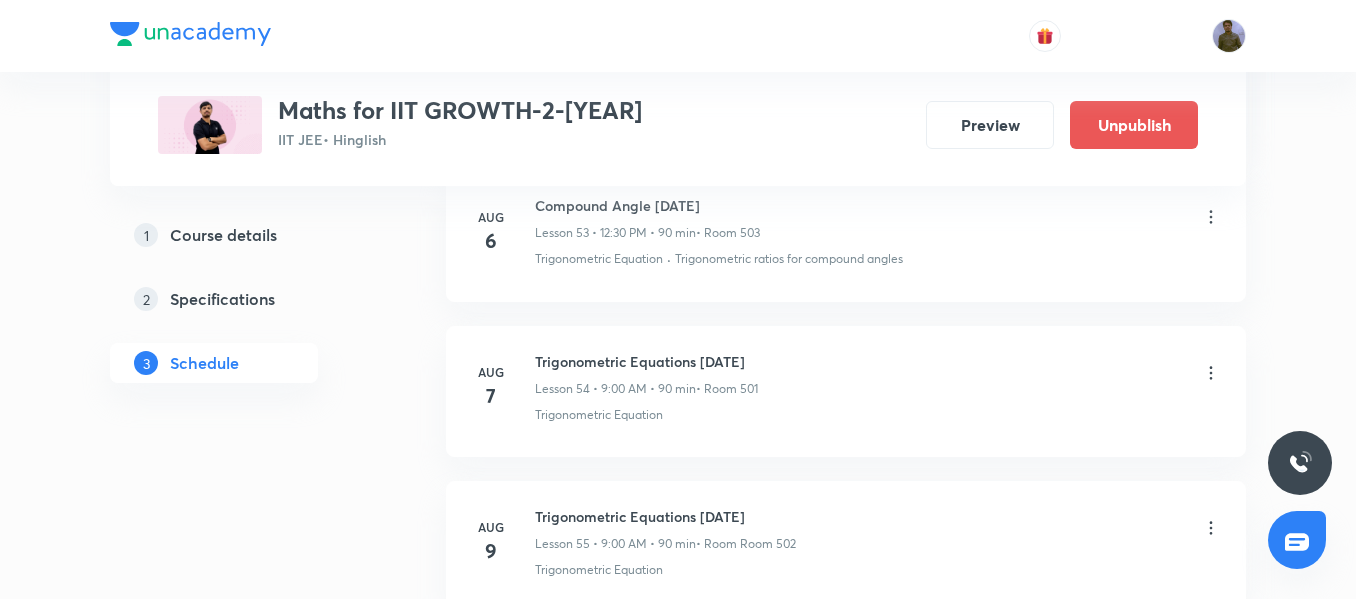 click 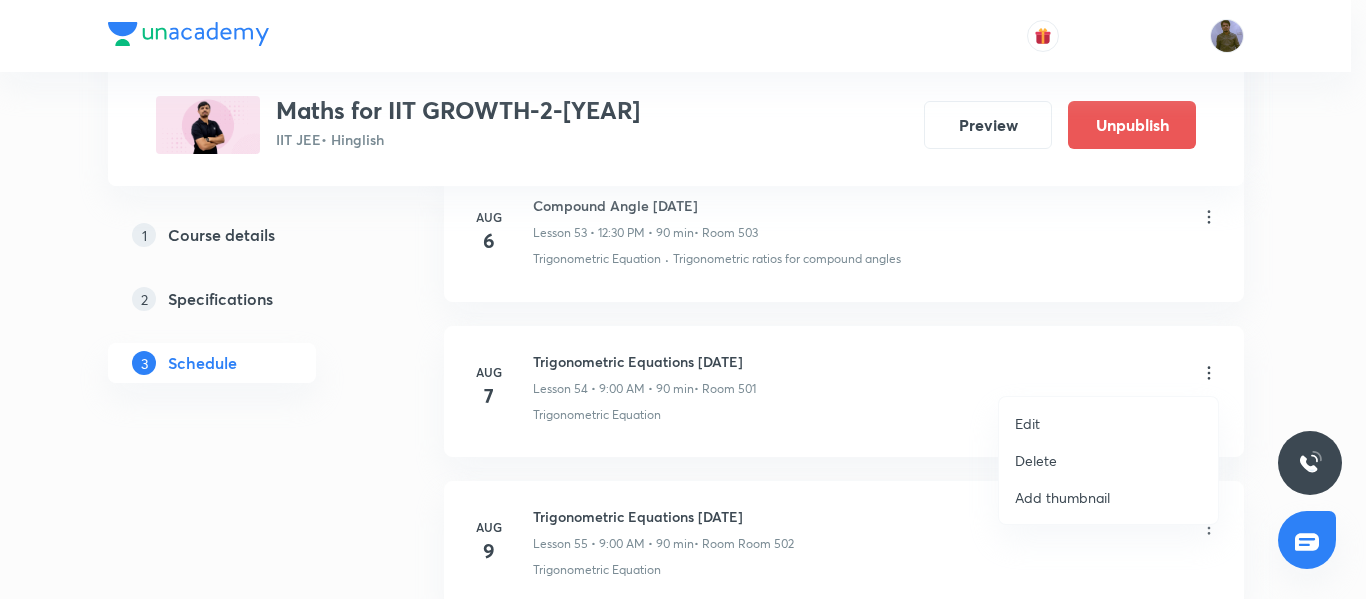 click on "Edit" at bounding box center (1108, 423) 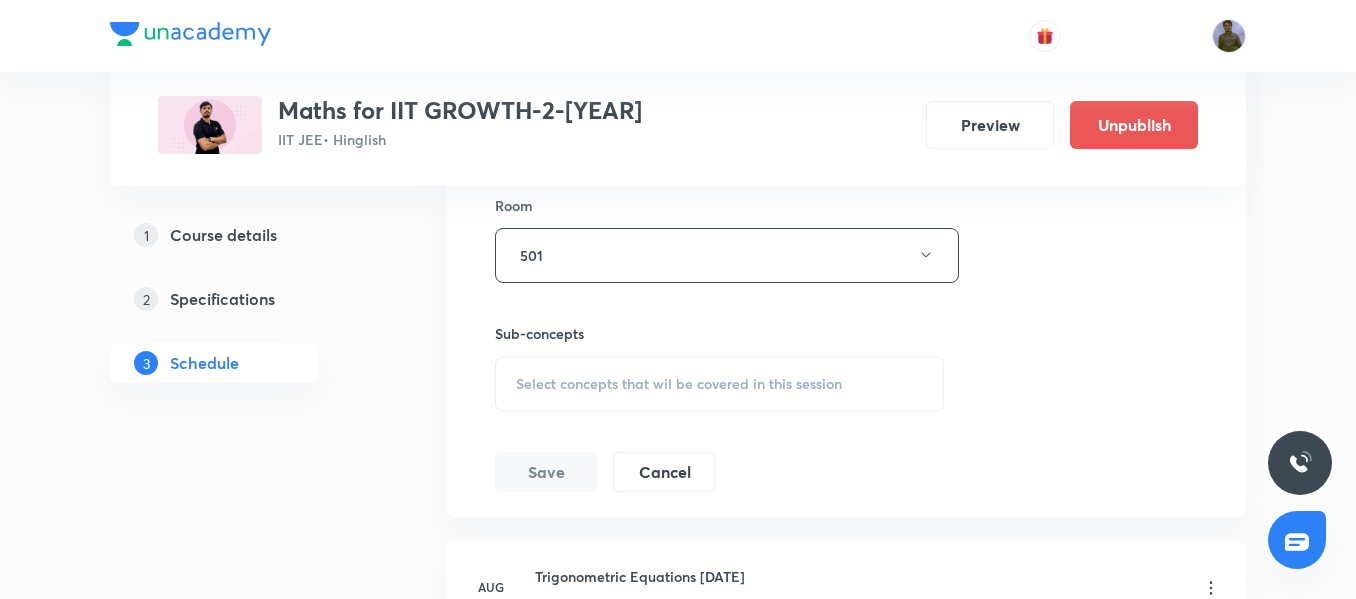 scroll, scrollTop: 9059, scrollLeft: 0, axis: vertical 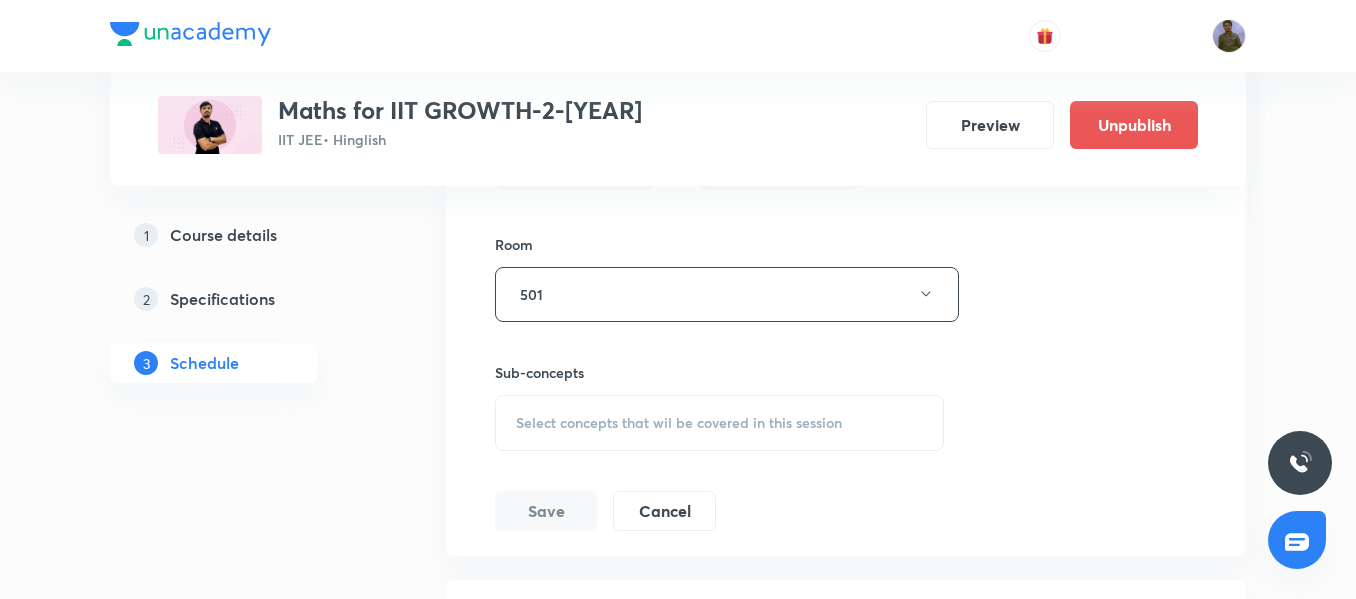 click on "Select concepts that wil be covered in this session" at bounding box center [679, 423] 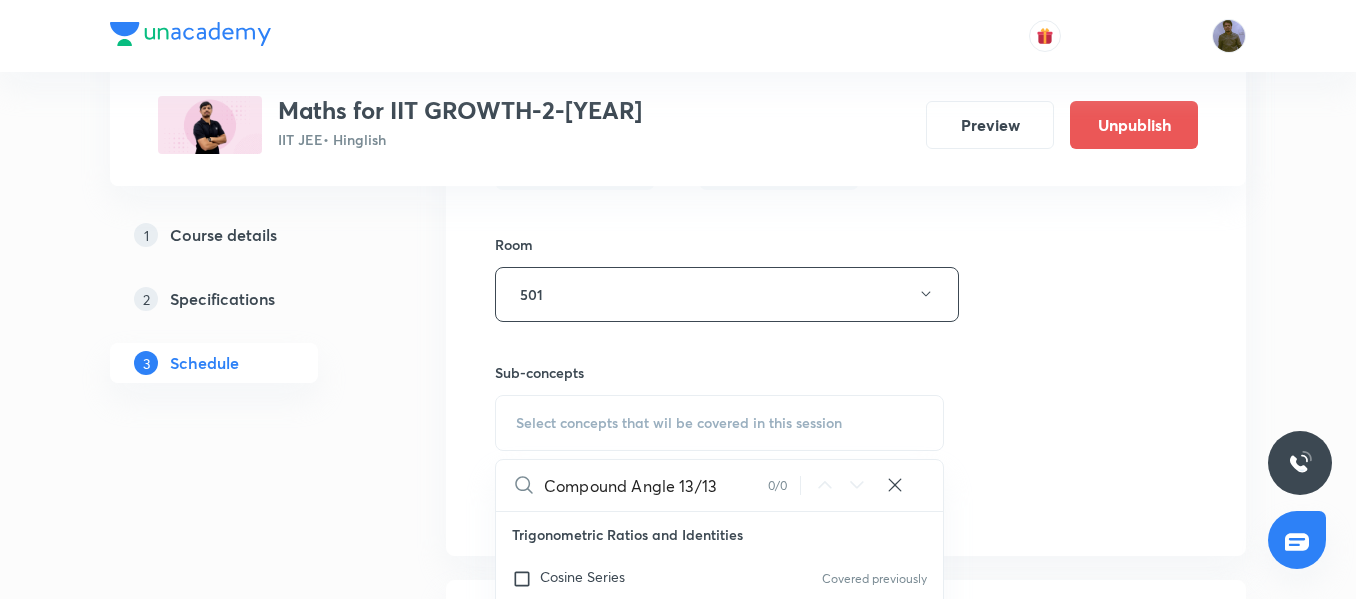 drag, startPoint x: 677, startPoint y: 486, endPoint x: 738, endPoint y: 491, distance: 61.204575 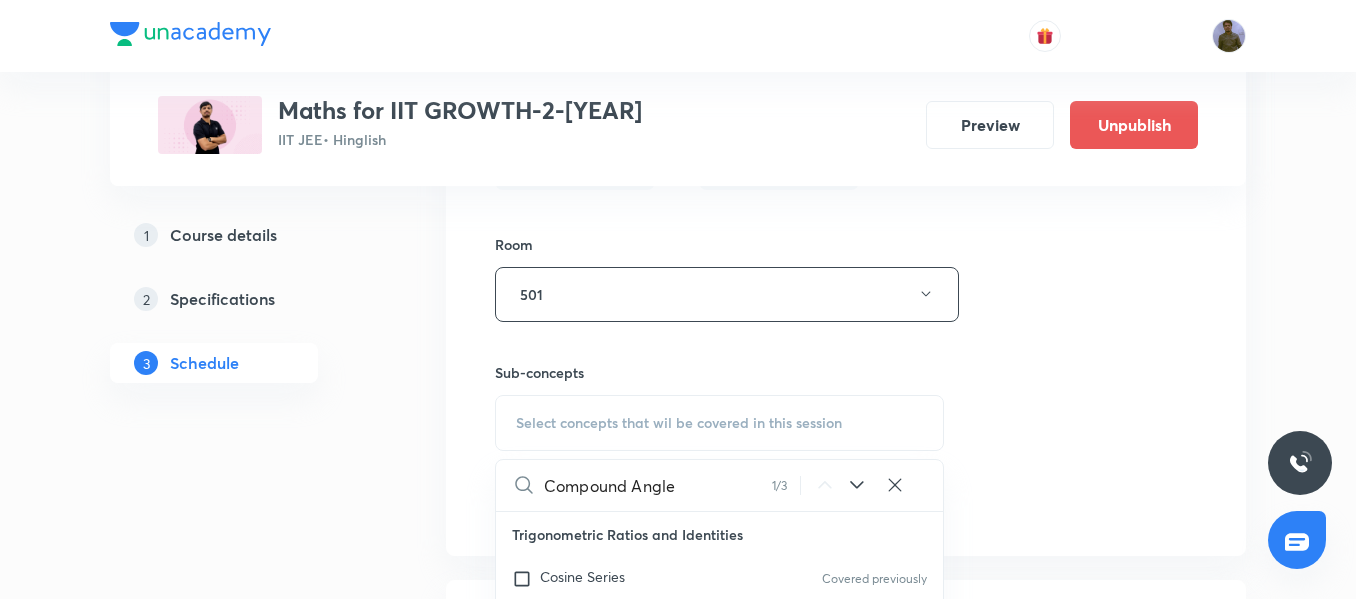scroll, scrollTop: 205, scrollLeft: 0, axis: vertical 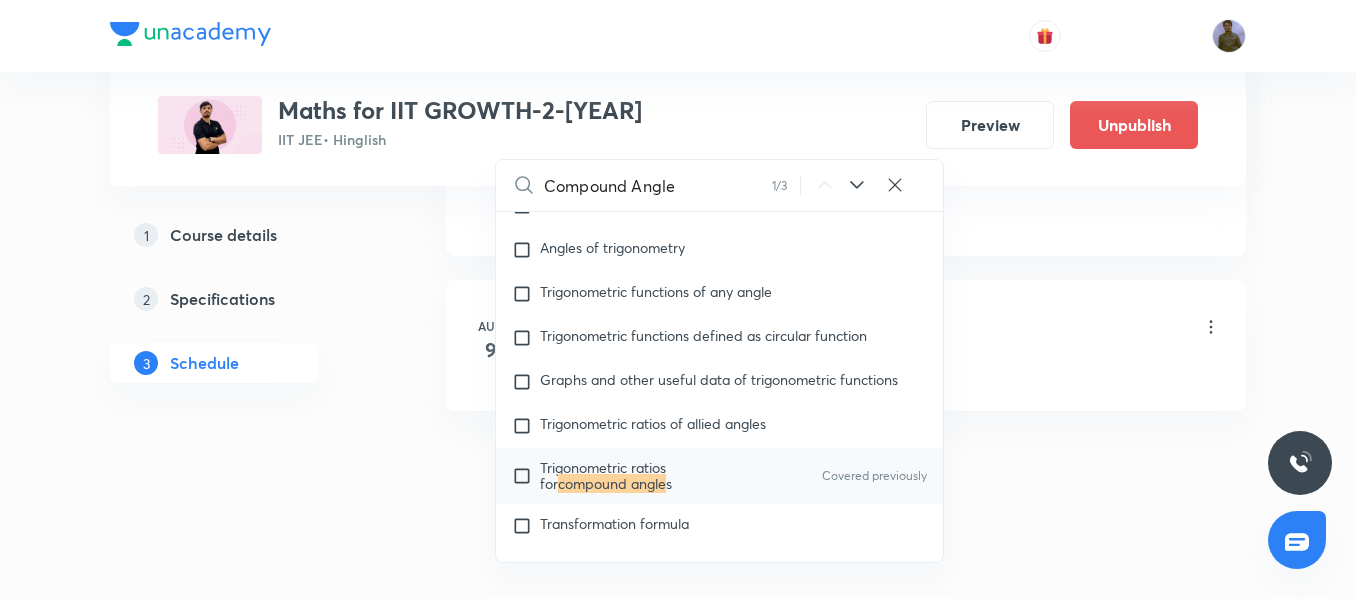 type on "Compound Angle" 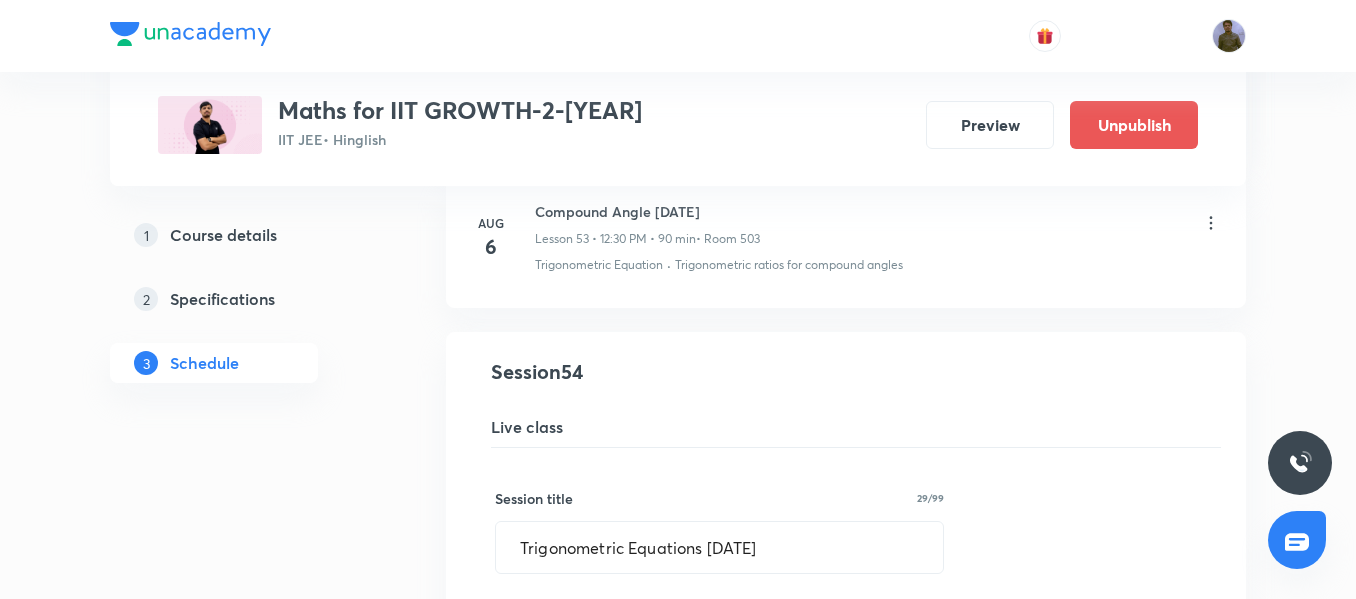 scroll, scrollTop: 8259, scrollLeft: 0, axis: vertical 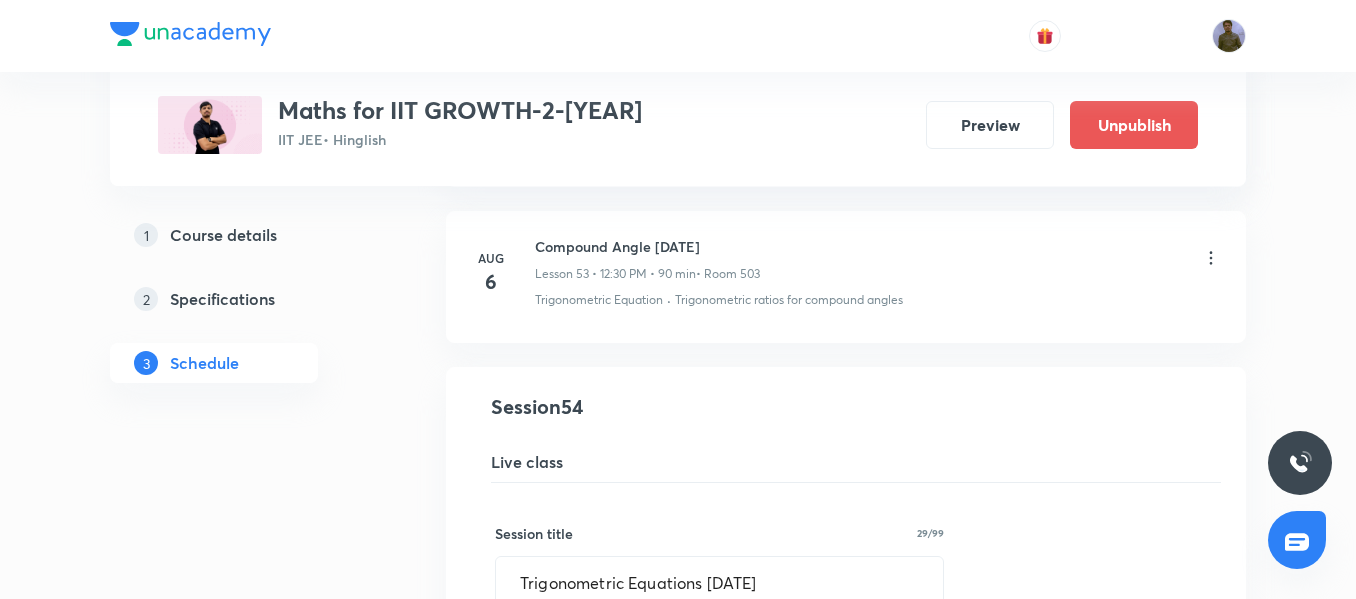 click on "Compound Angle [DATE]" at bounding box center (647, 246) 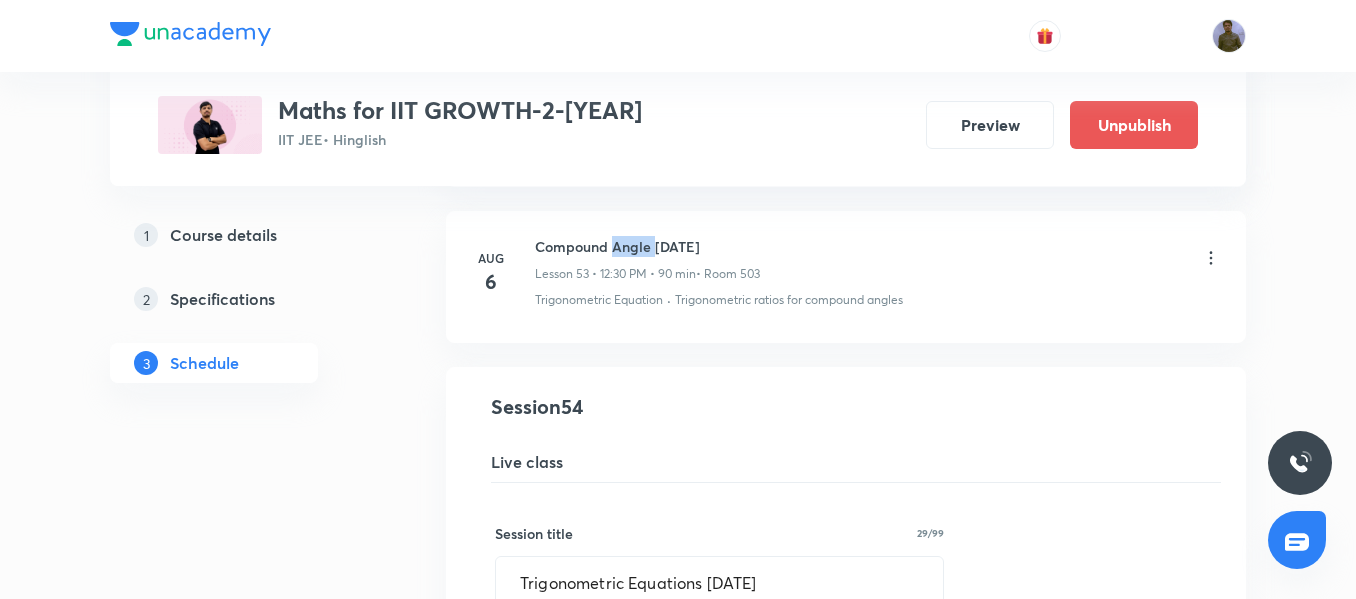 click on "Compound Angle [DATE]" at bounding box center [647, 246] 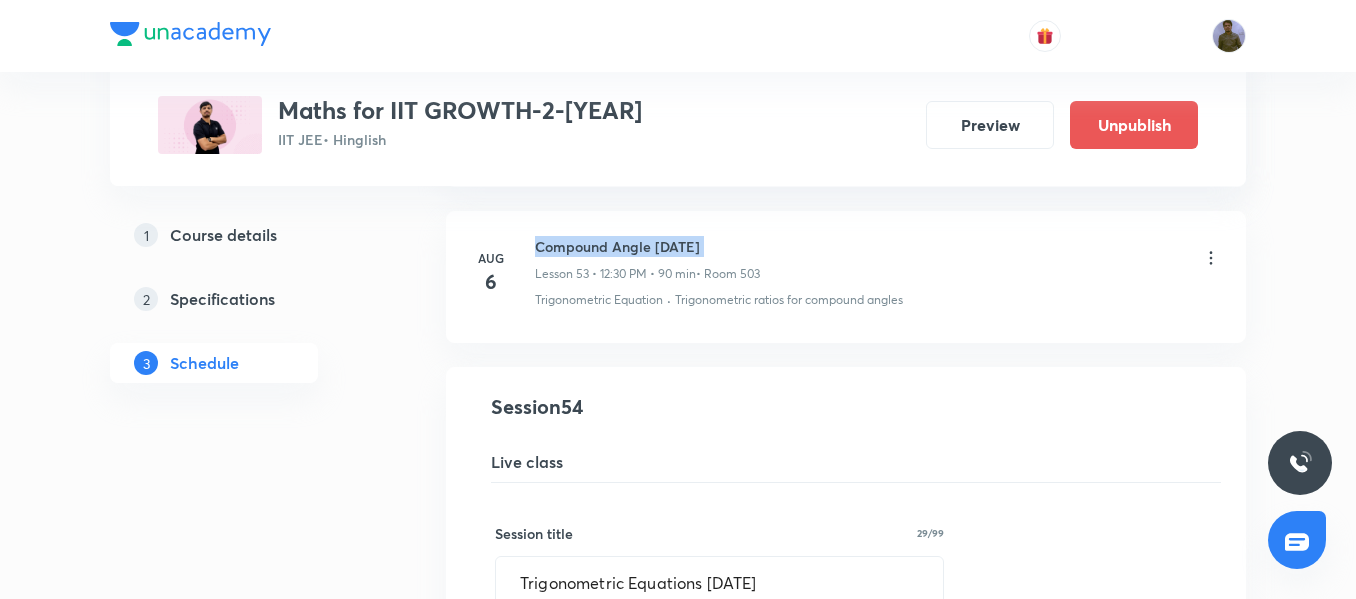 click on "Compound Angle [DATE]" at bounding box center [647, 246] 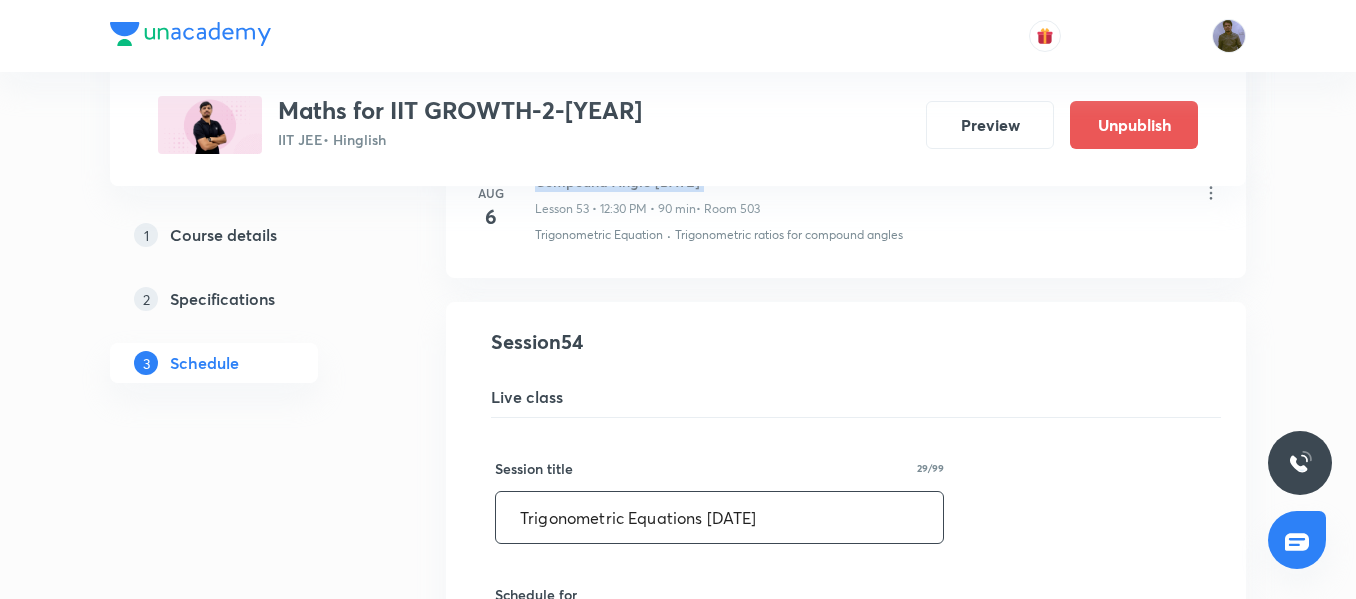 scroll, scrollTop: 8359, scrollLeft: 0, axis: vertical 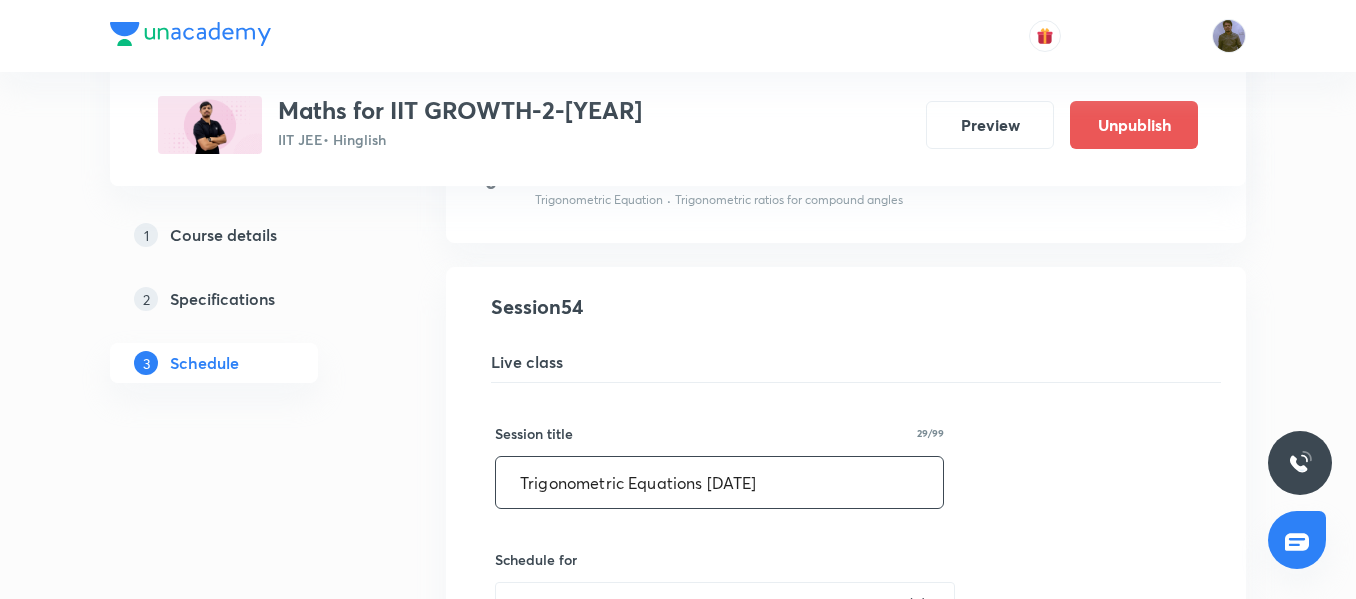 drag, startPoint x: 782, startPoint y: 486, endPoint x: 351, endPoint y: 470, distance: 431.29688 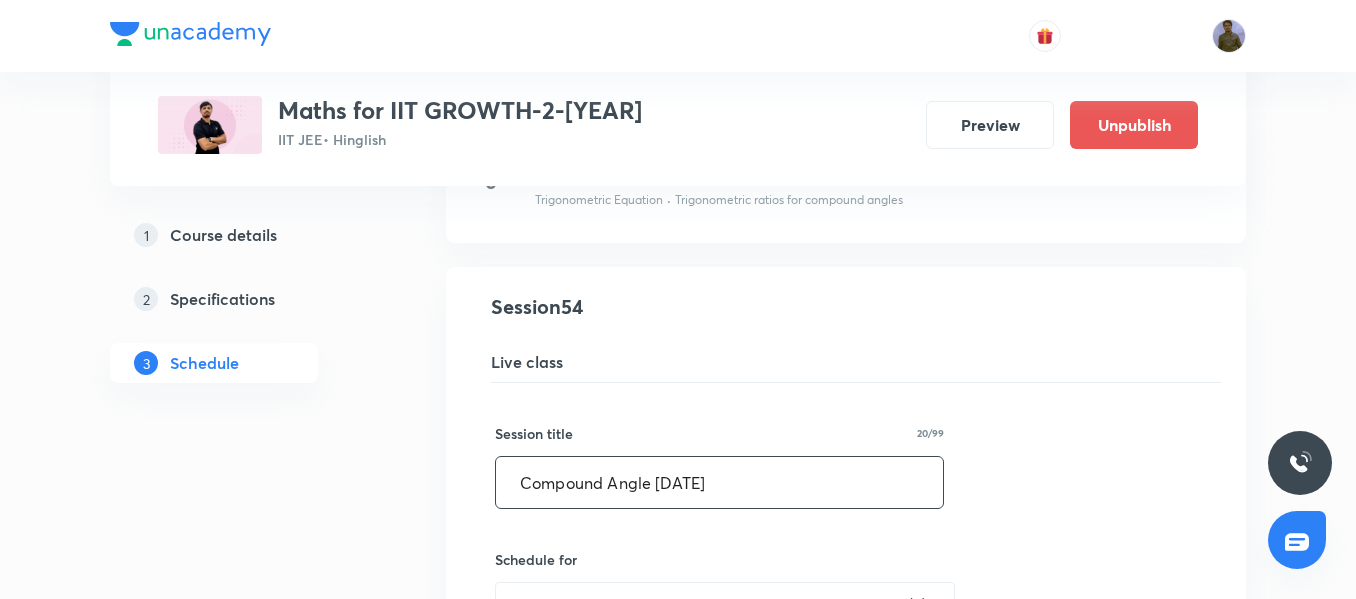 click on "Compound Angle [DATE]" at bounding box center (719, 482) 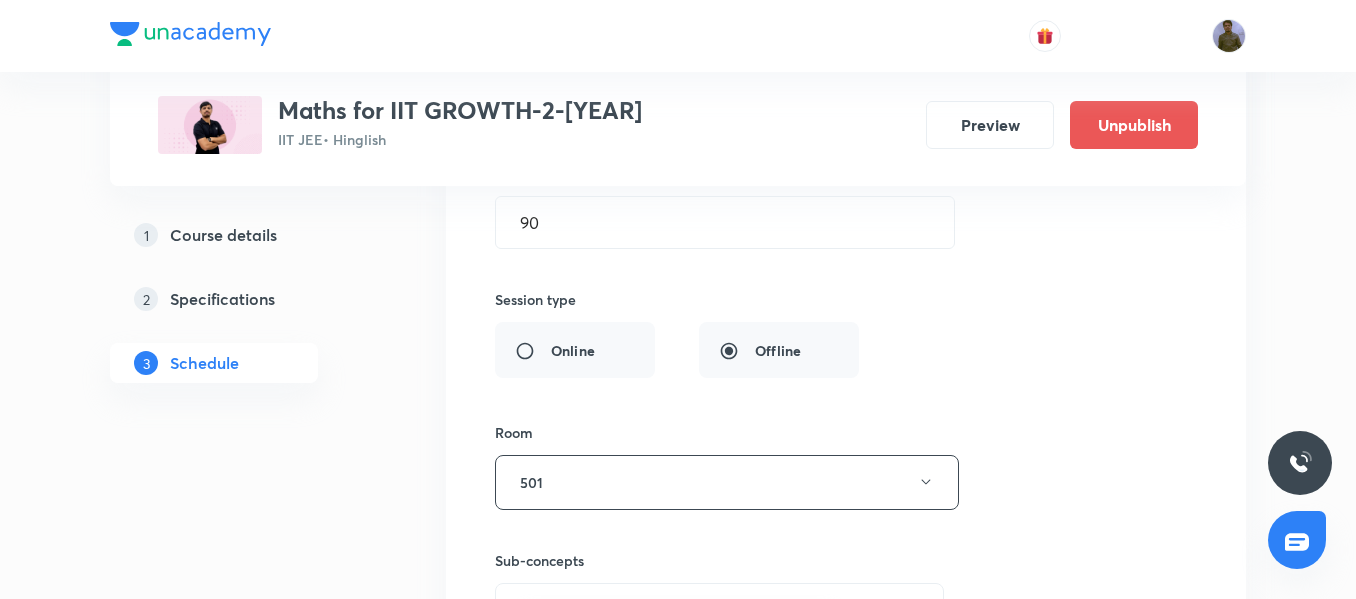 scroll, scrollTop: 9059, scrollLeft: 0, axis: vertical 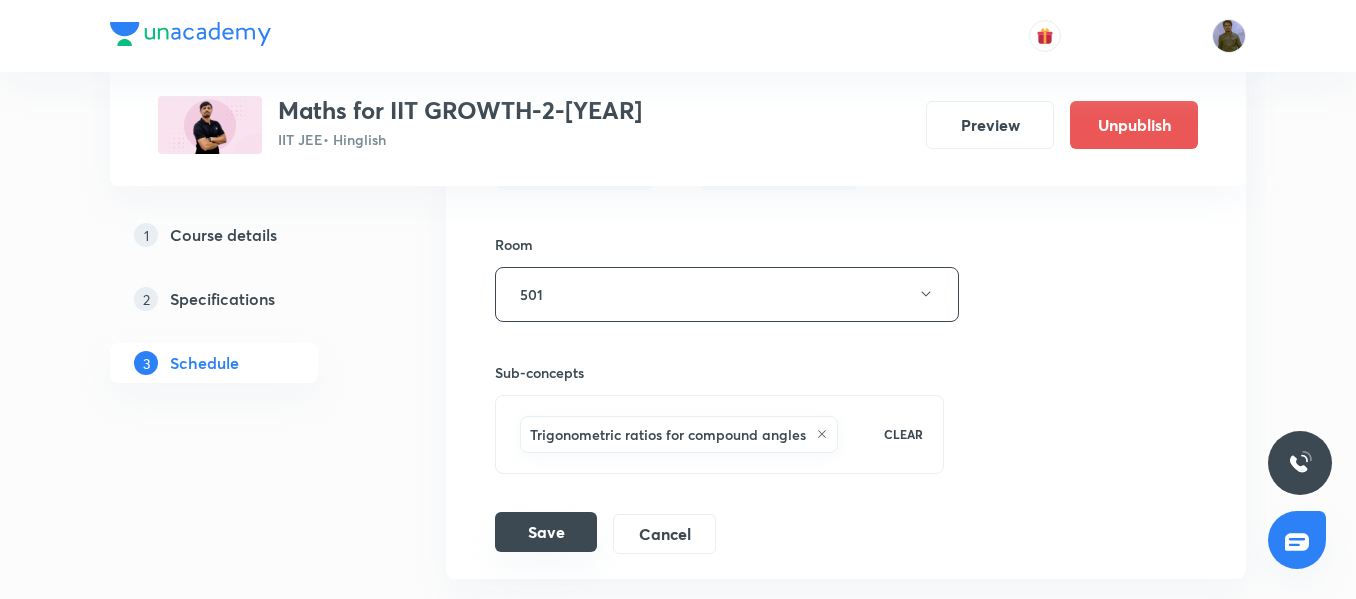 type on "Compound Angle [DATE]" 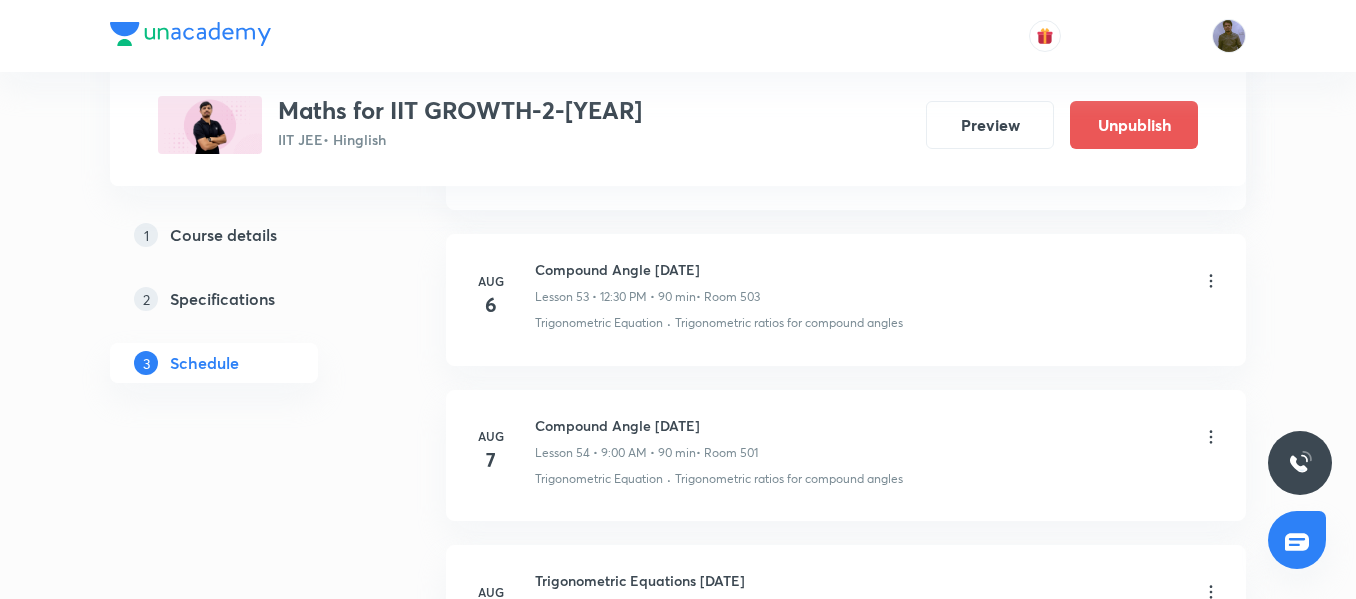 scroll, scrollTop: 8313, scrollLeft: 0, axis: vertical 